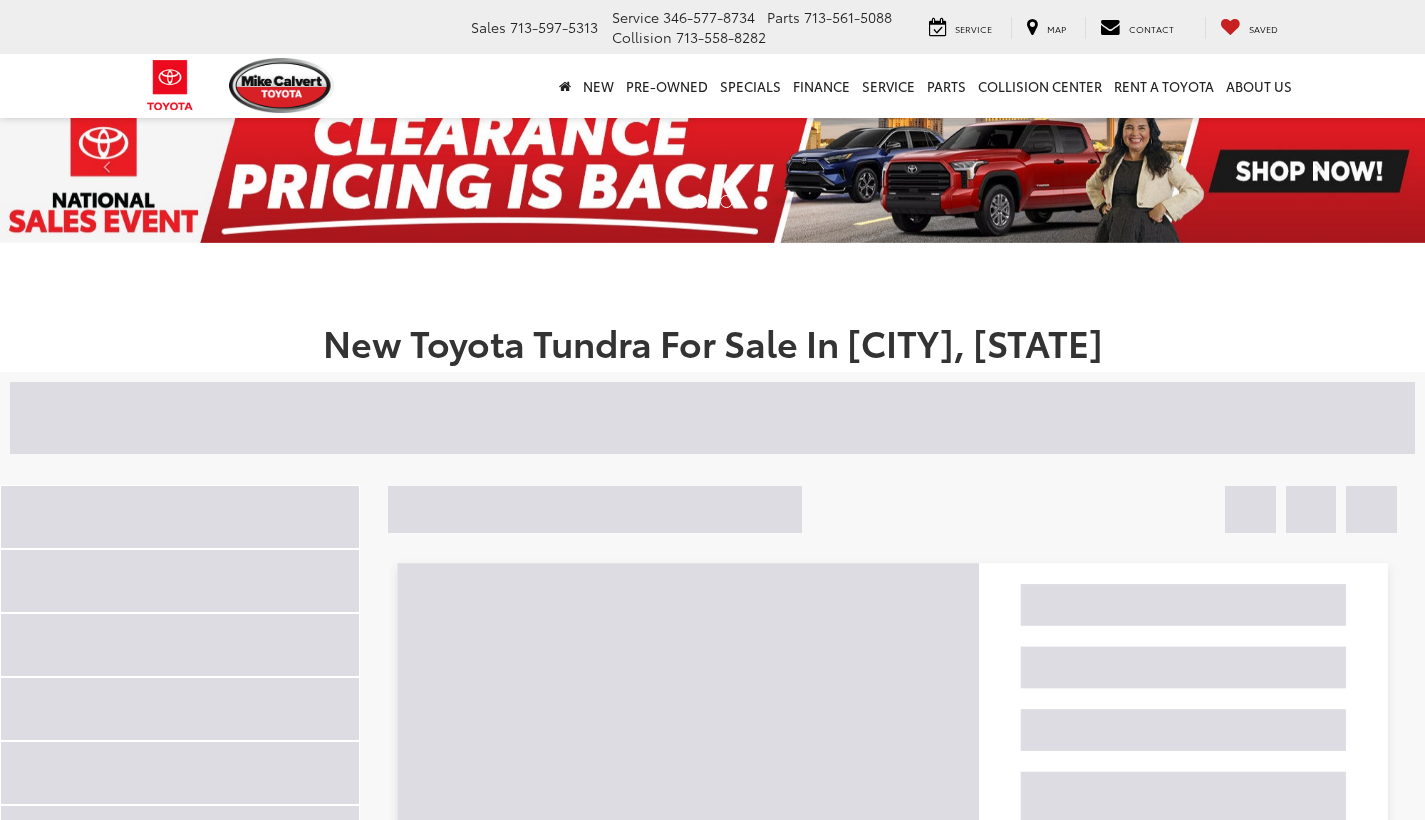 scroll, scrollTop: 0, scrollLeft: 0, axis: both 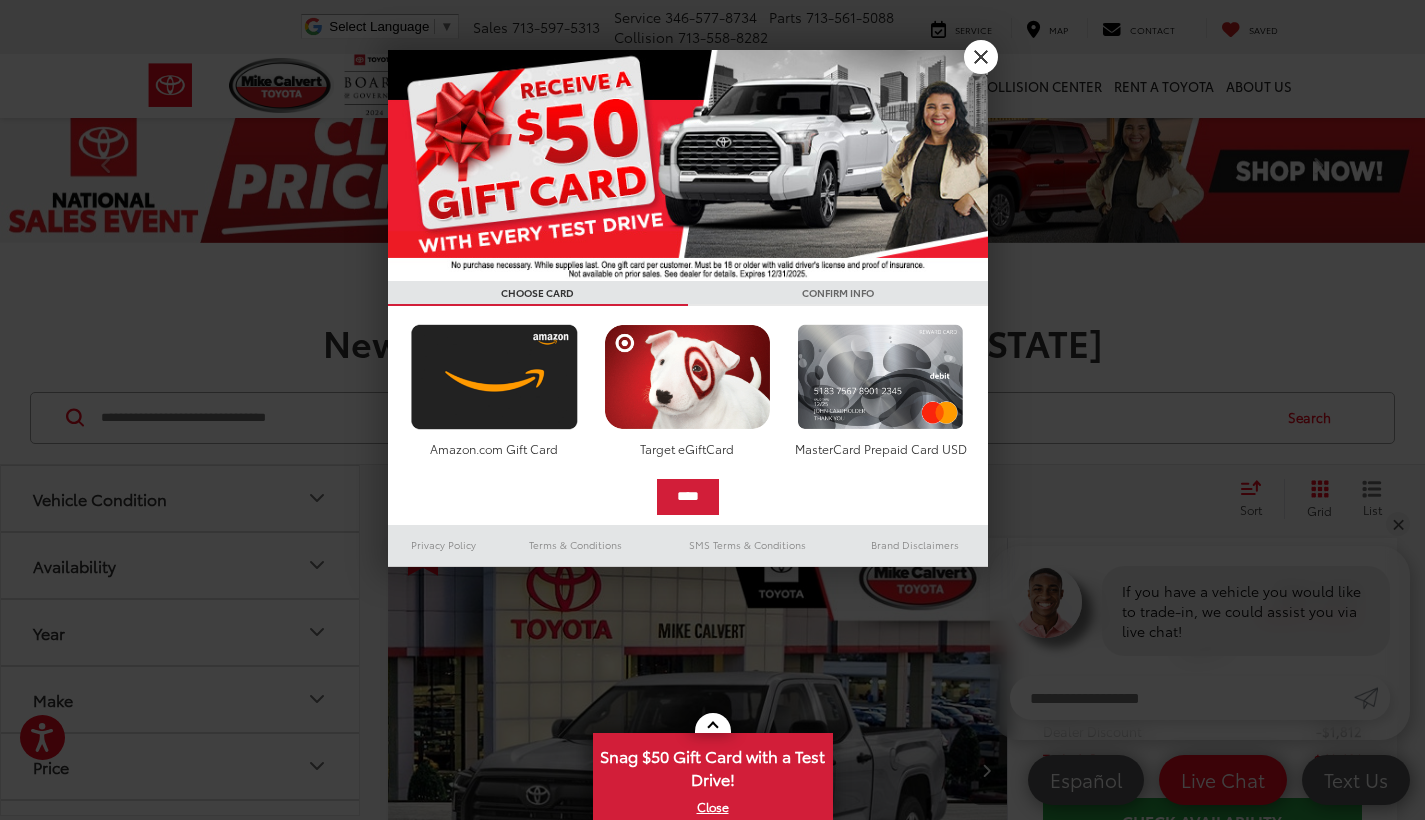 click on "X" at bounding box center [981, 57] 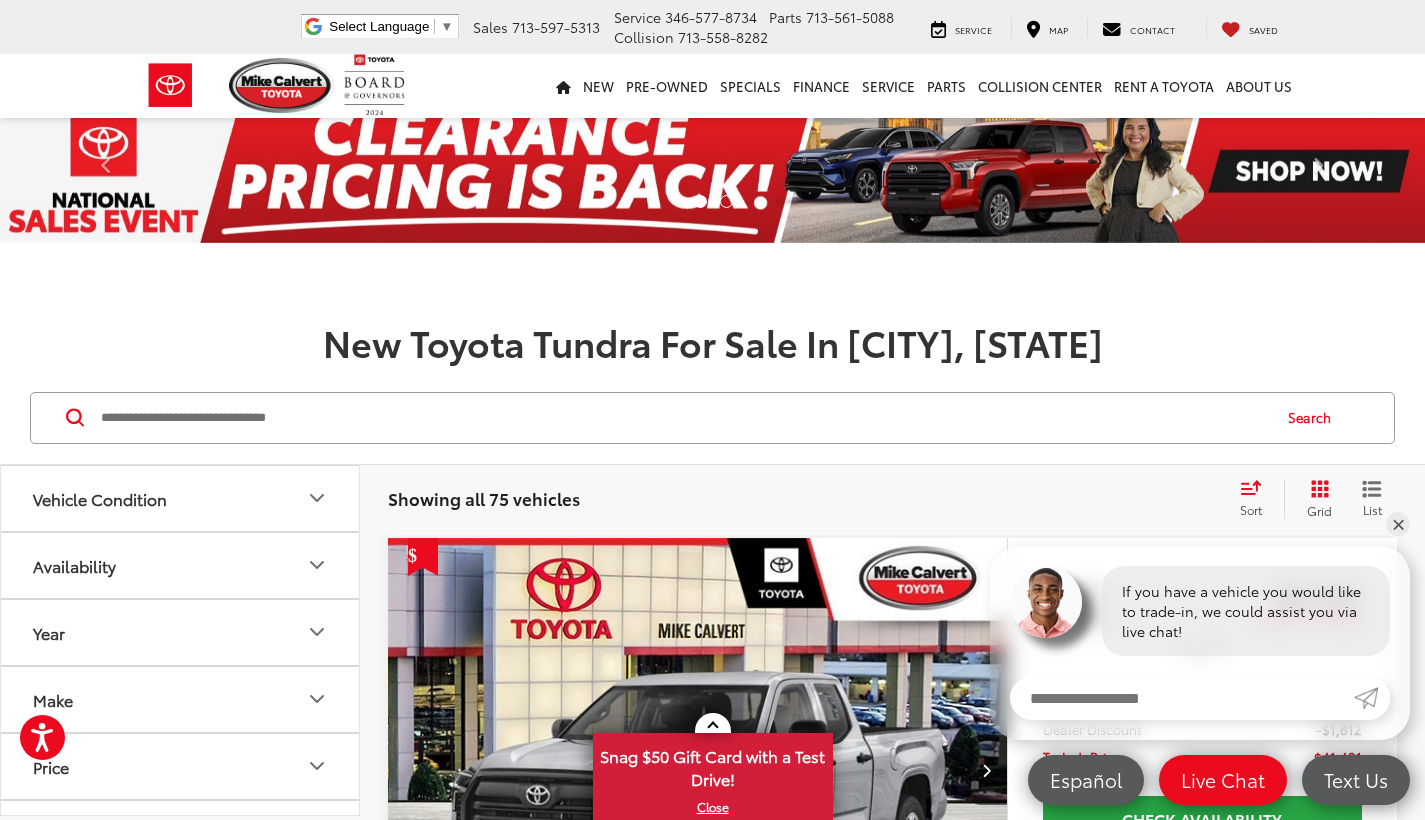 scroll, scrollTop: 516, scrollLeft: 0, axis: vertical 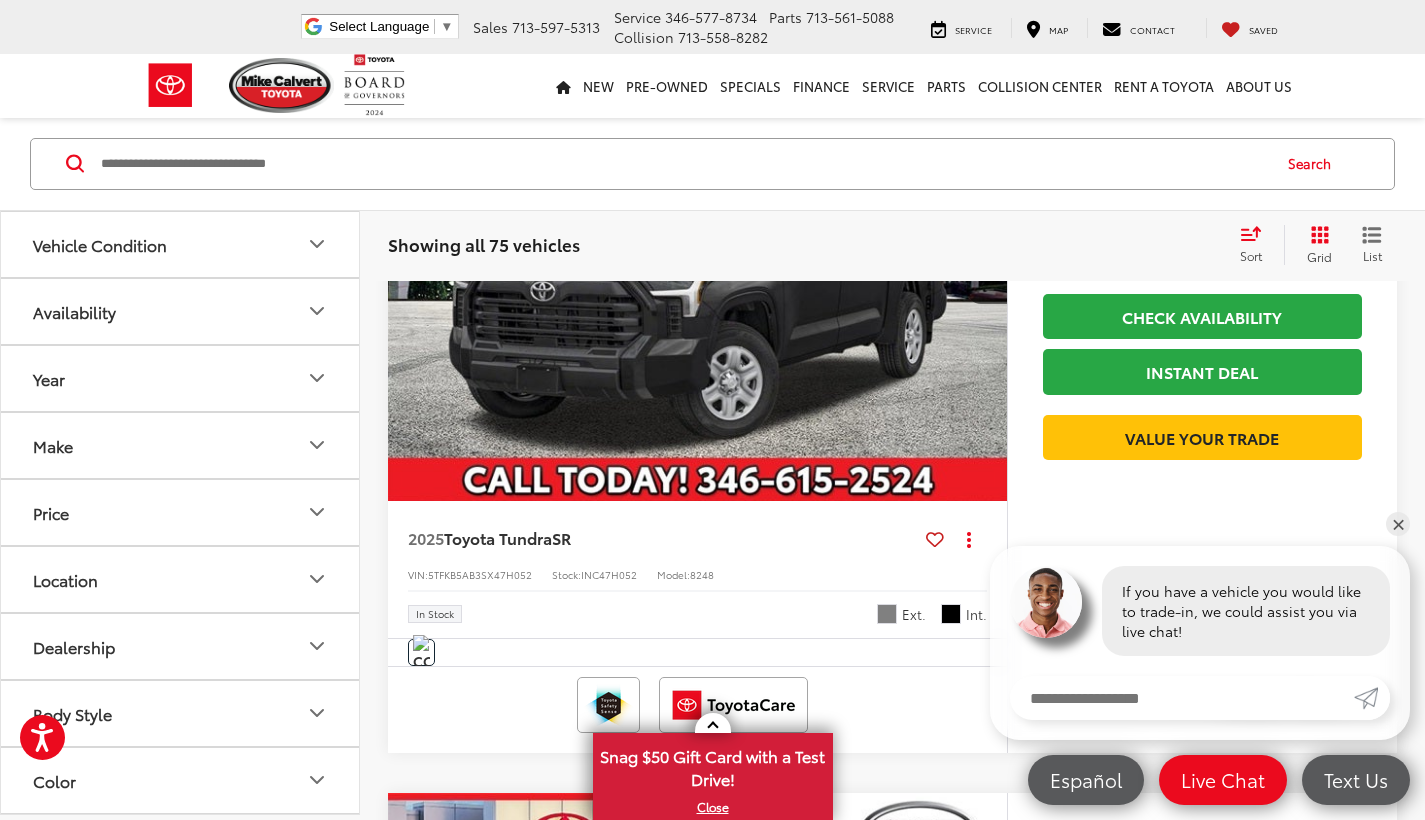 click 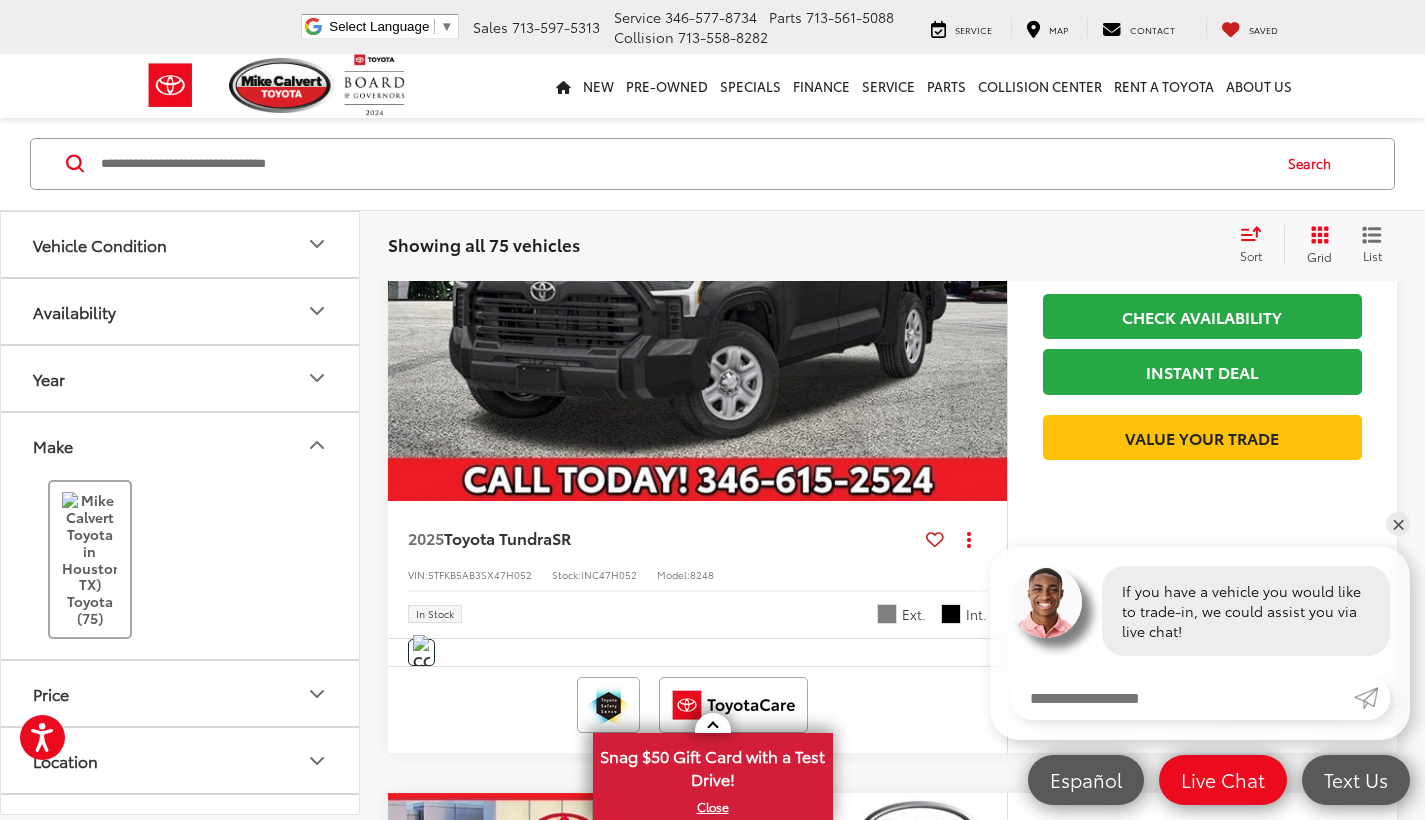 click on "Toyota   (75)" at bounding box center (90, 560) 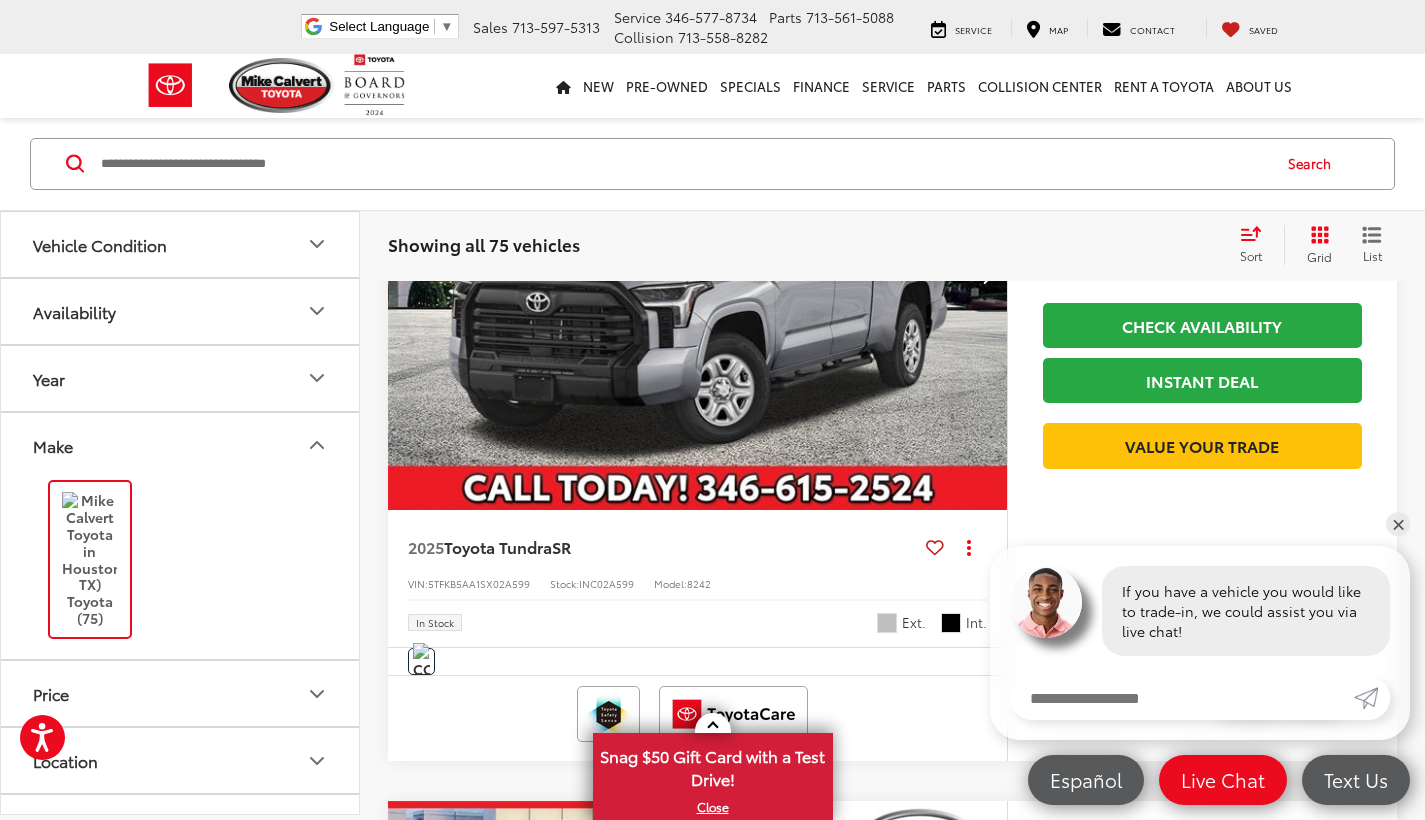 scroll, scrollTop: 253, scrollLeft: 0, axis: vertical 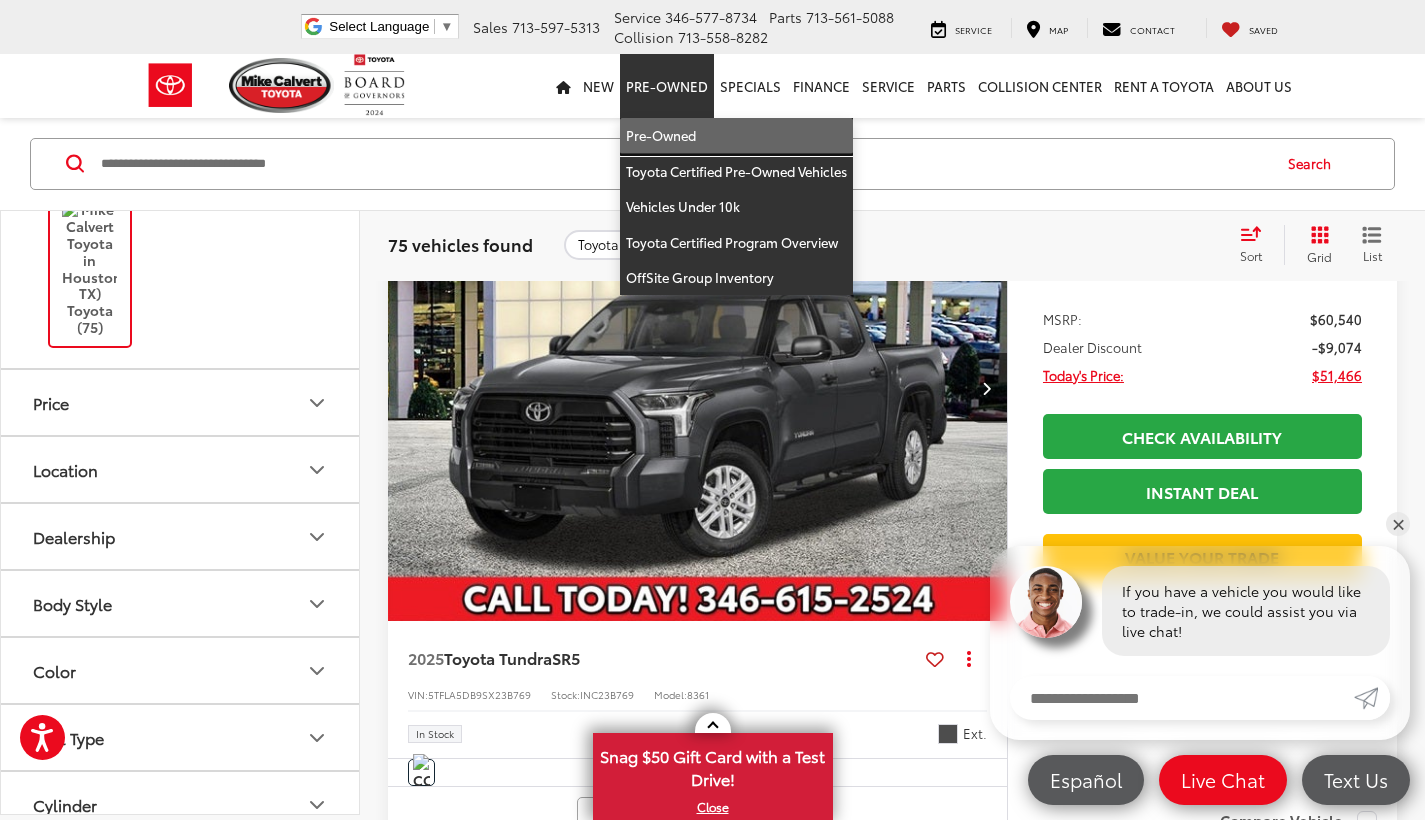 click on "Pre-Owned" at bounding box center (736, 136) 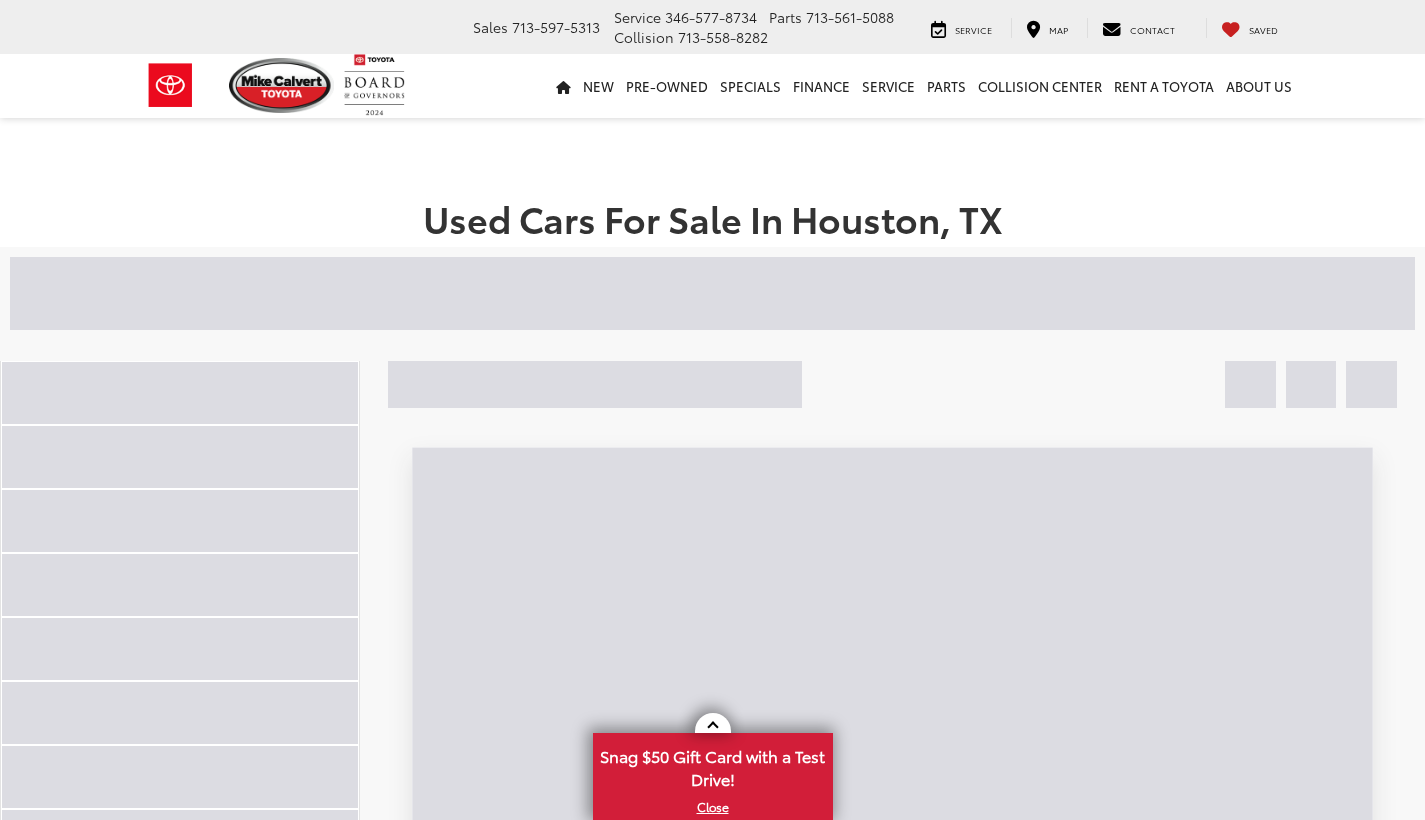scroll, scrollTop: 0, scrollLeft: 0, axis: both 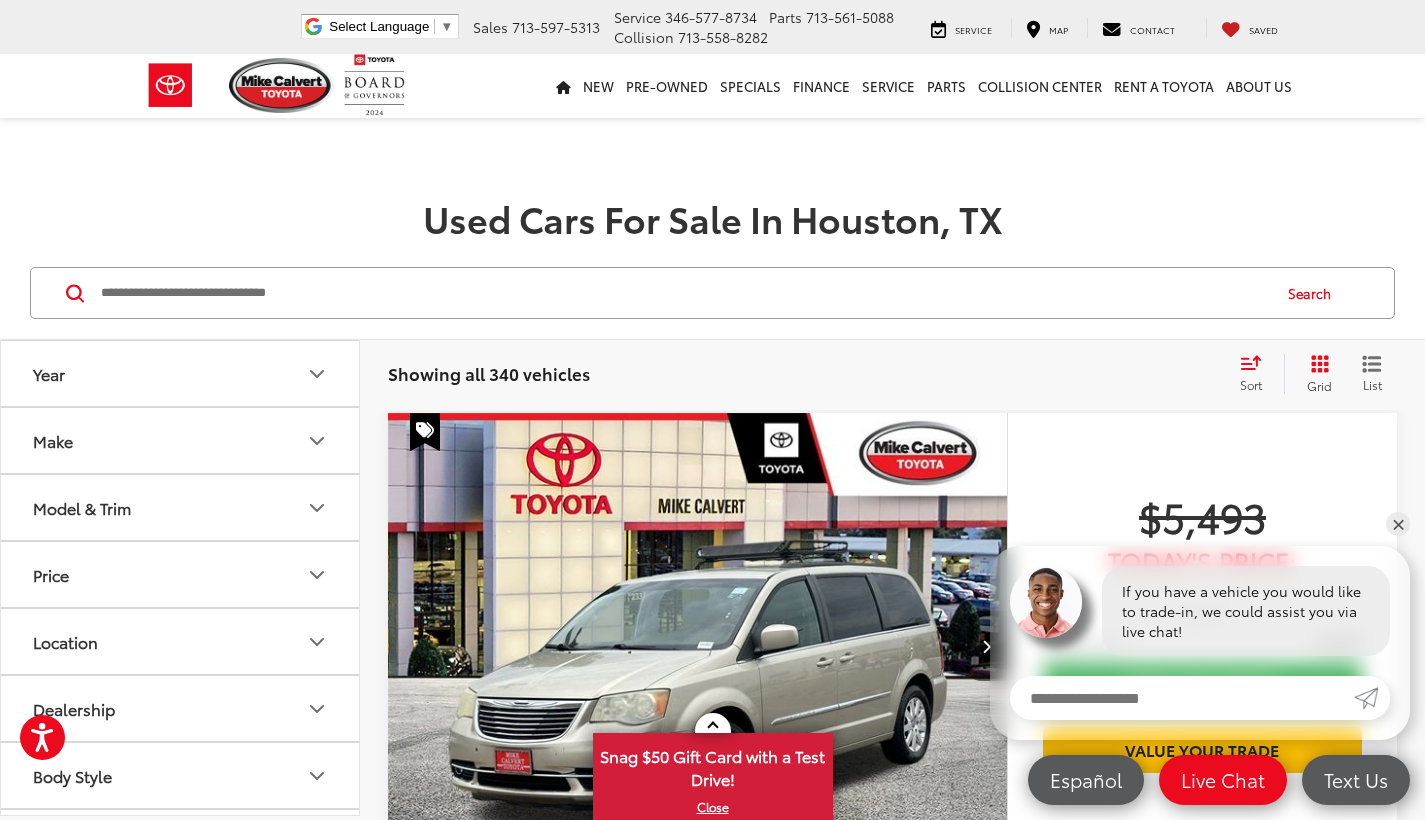 click on "Make" at bounding box center (181, 440) 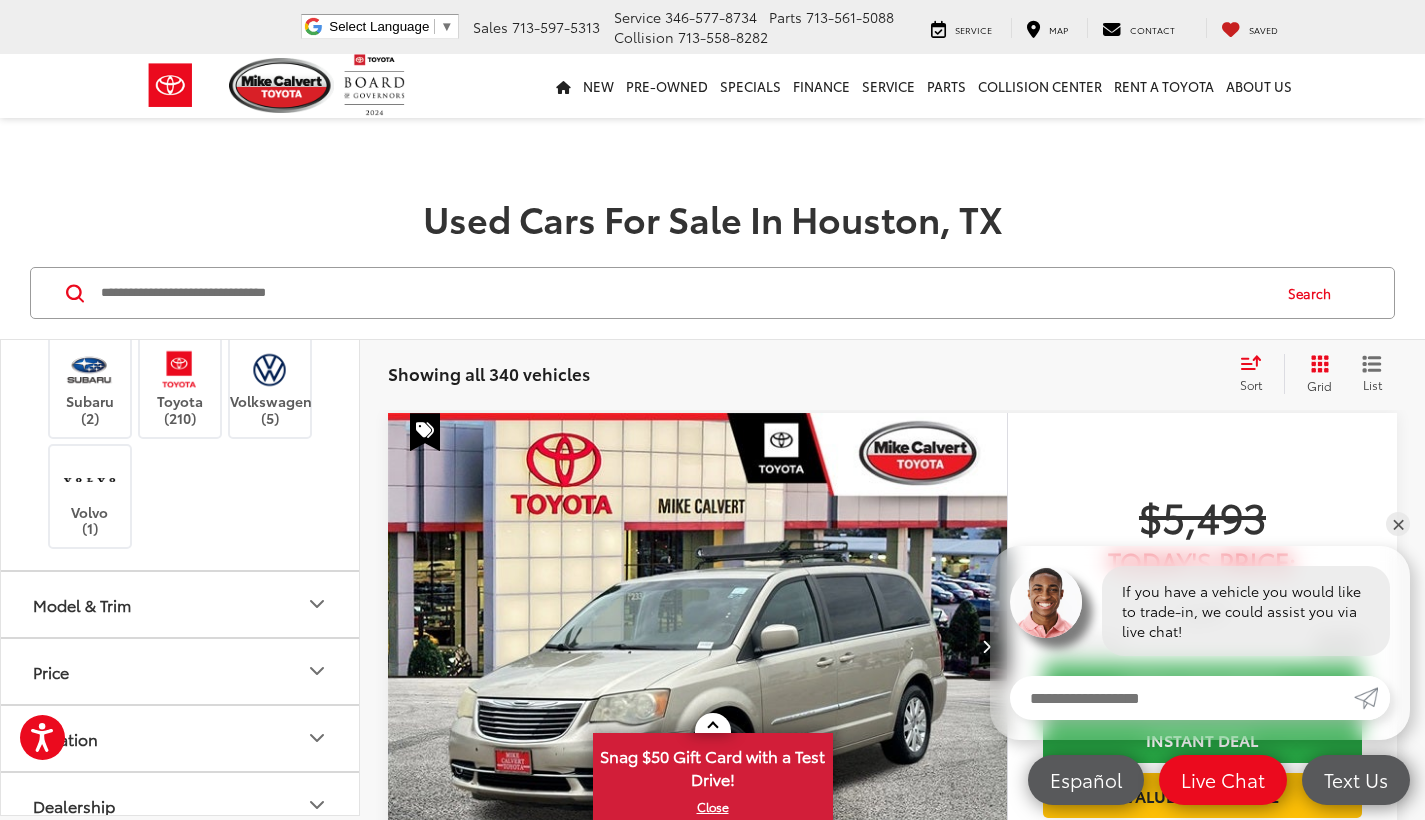 scroll, scrollTop: 892, scrollLeft: 0, axis: vertical 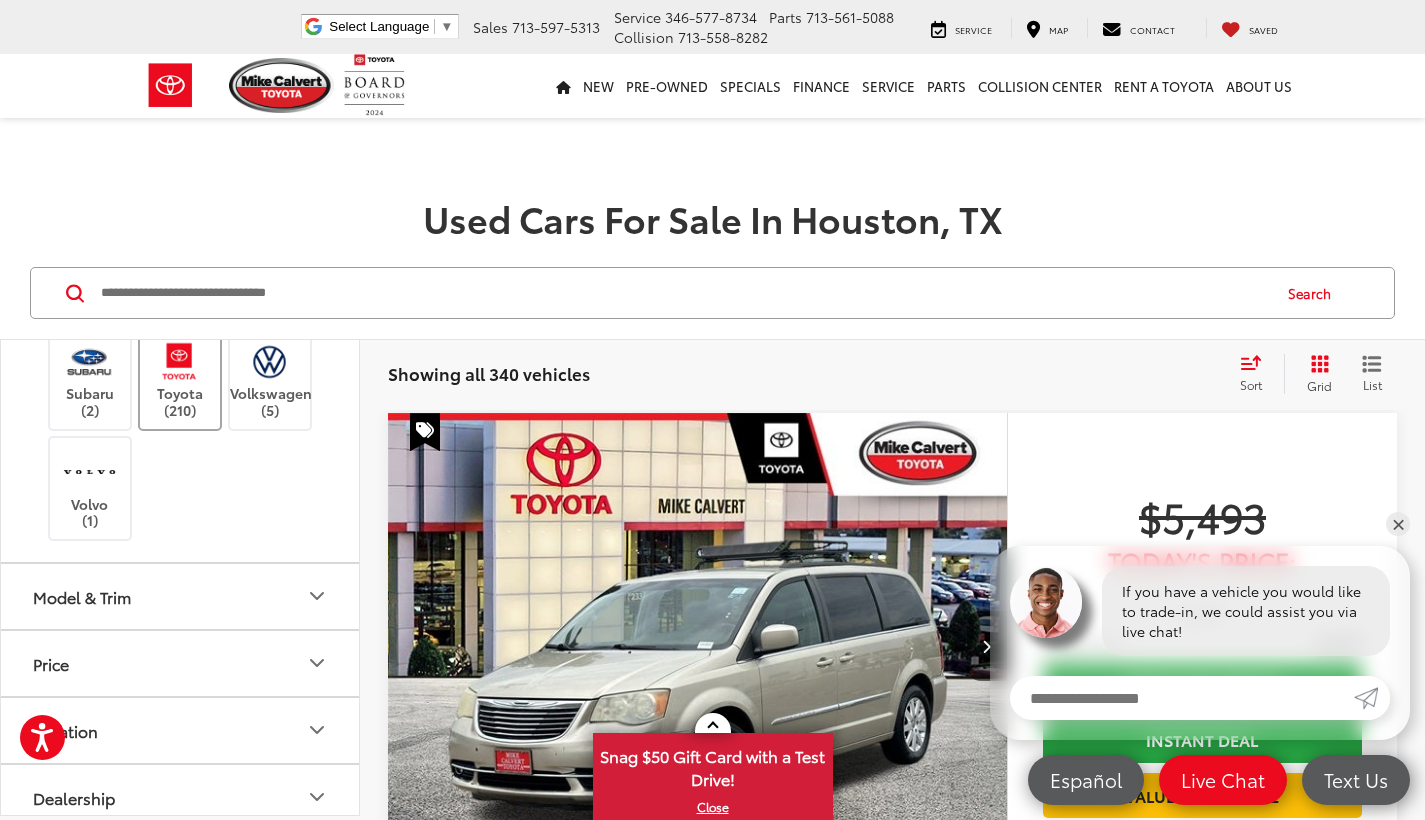 click on "Toyota   (210)" at bounding box center (180, 378) 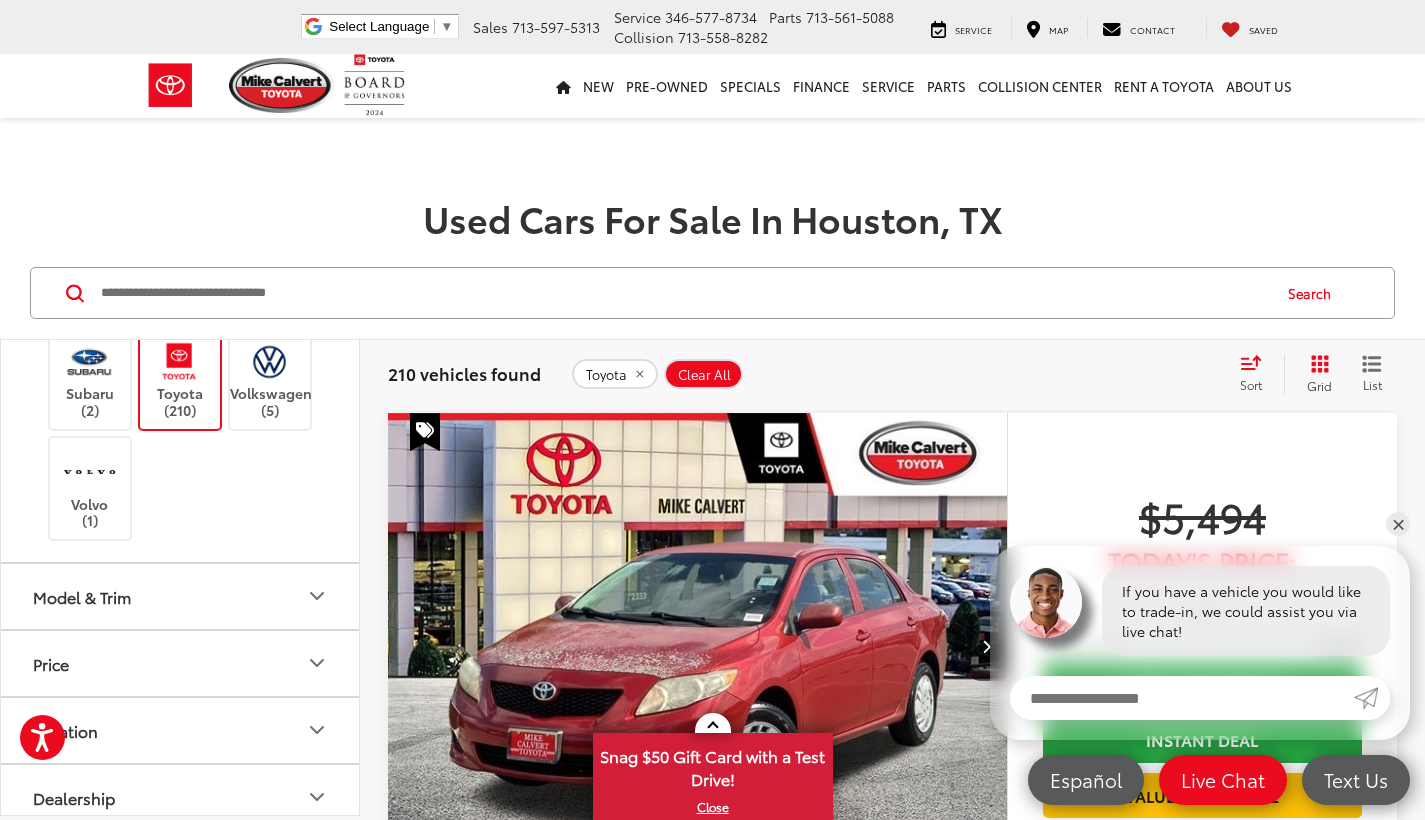 click 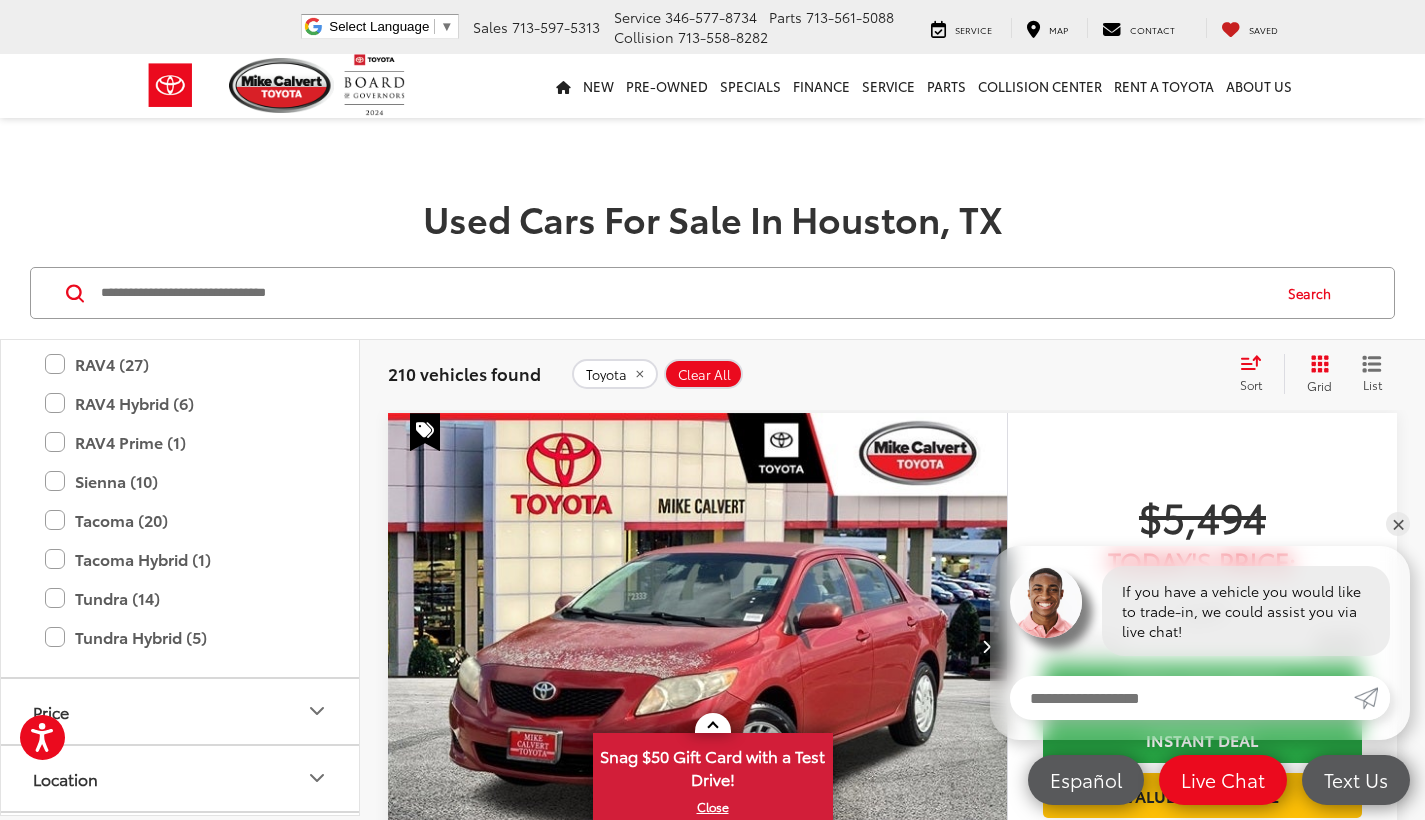 scroll, scrollTop: 1704, scrollLeft: 0, axis: vertical 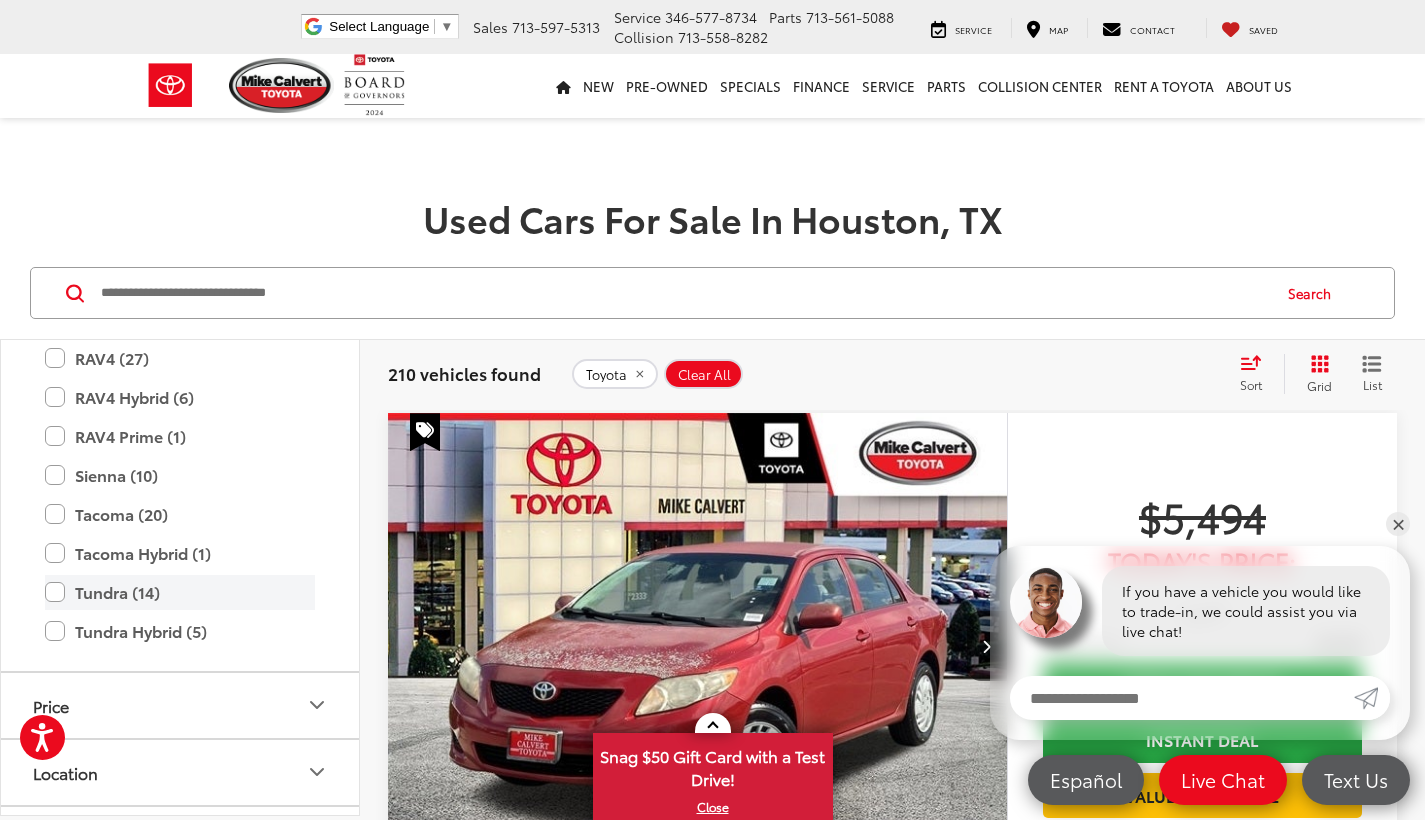 click on "Tundra (14)" at bounding box center [180, 592] 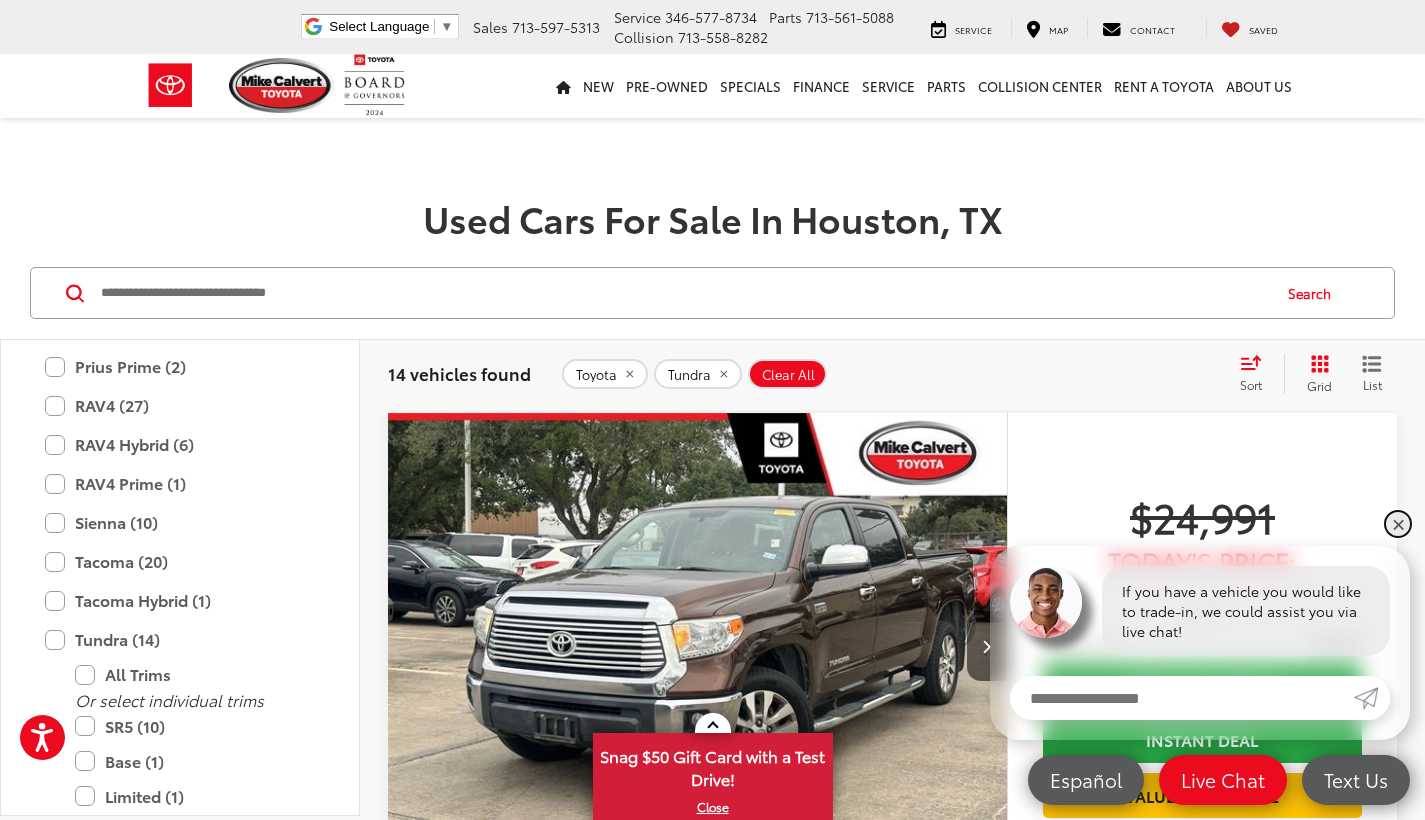 click on "✕" at bounding box center [1398, 524] 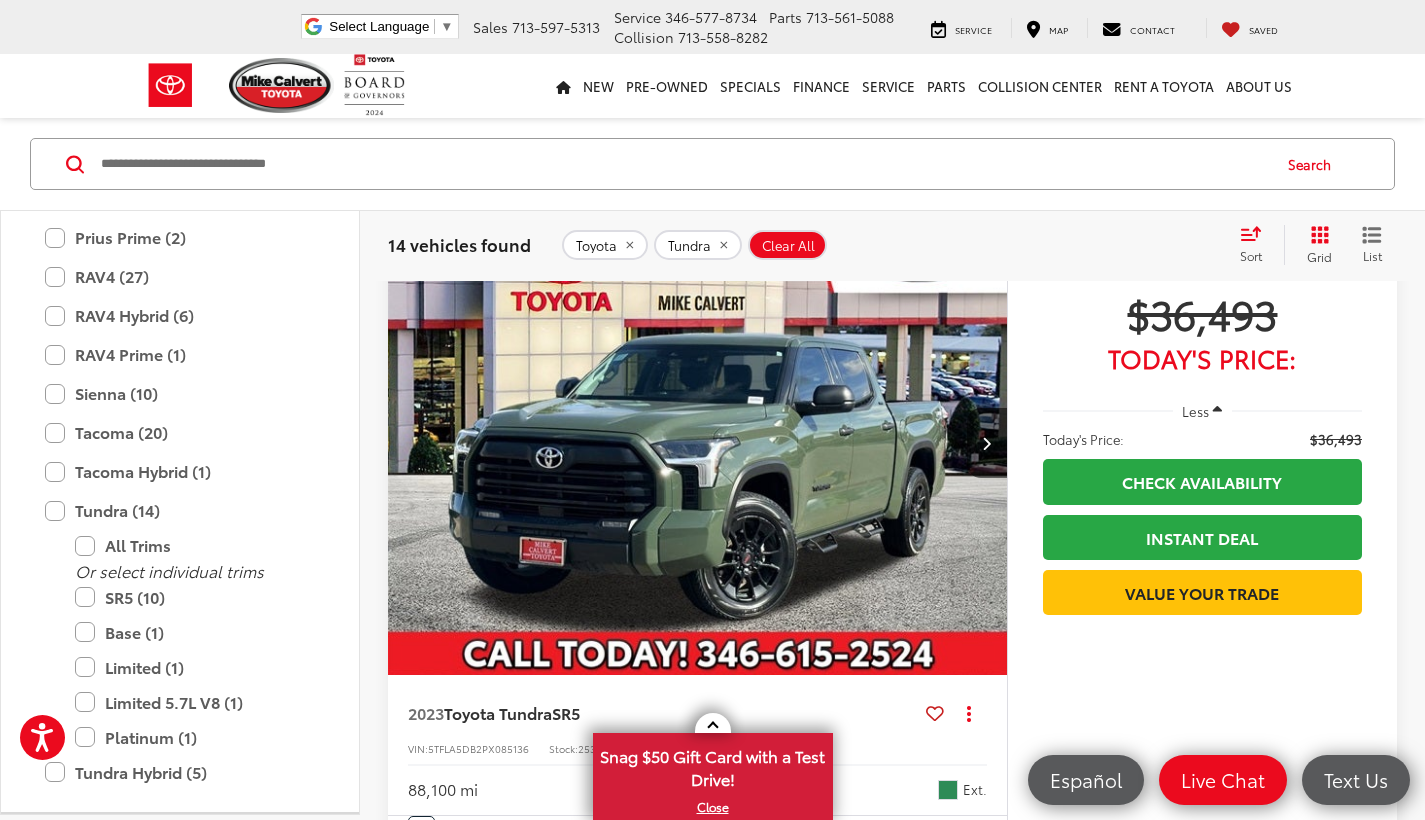 scroll, scrollTop: 3288, scrollLeft: 0, axis: vertical 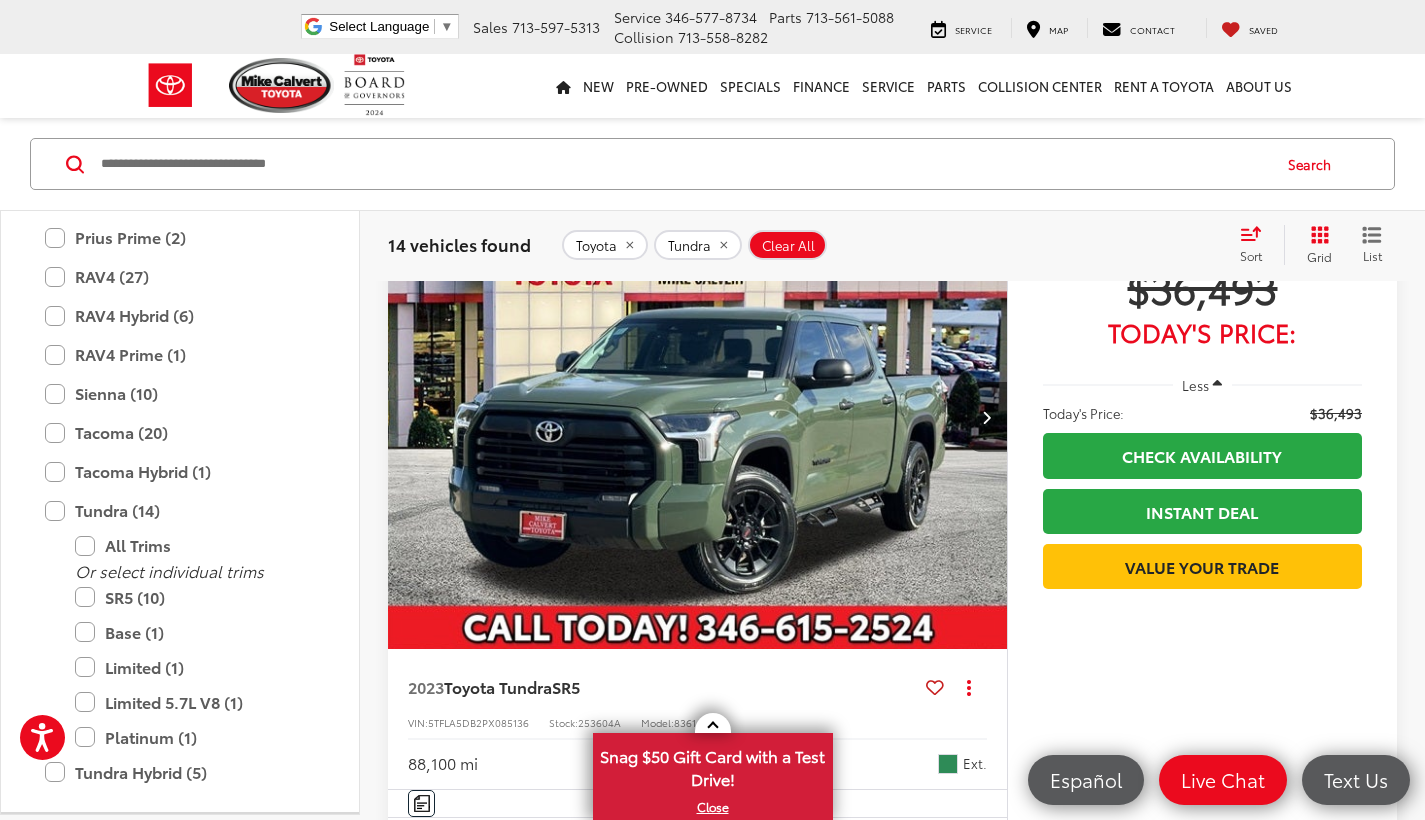 click at bounding box center [987, 417] 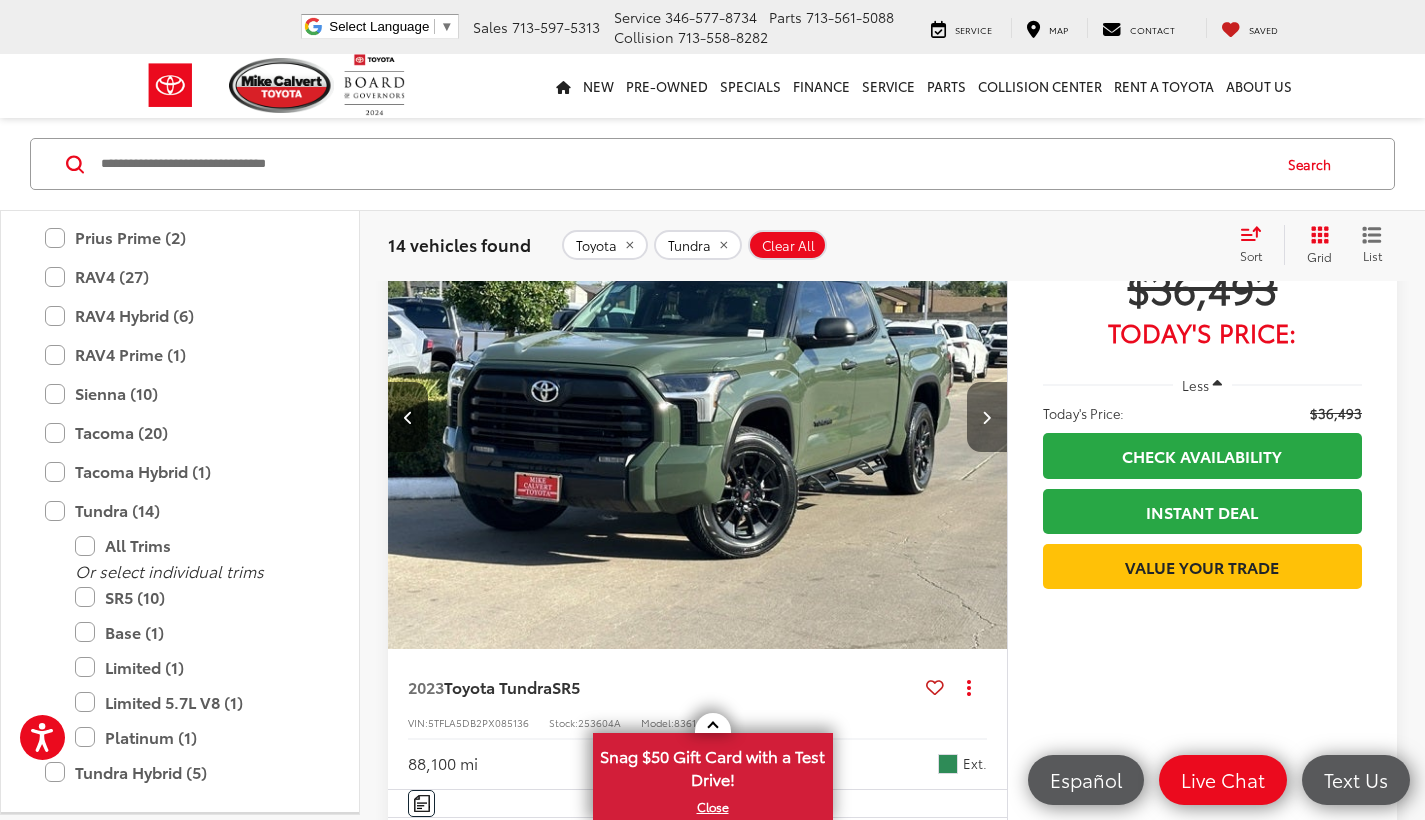 click at bounding box center (987, 417) 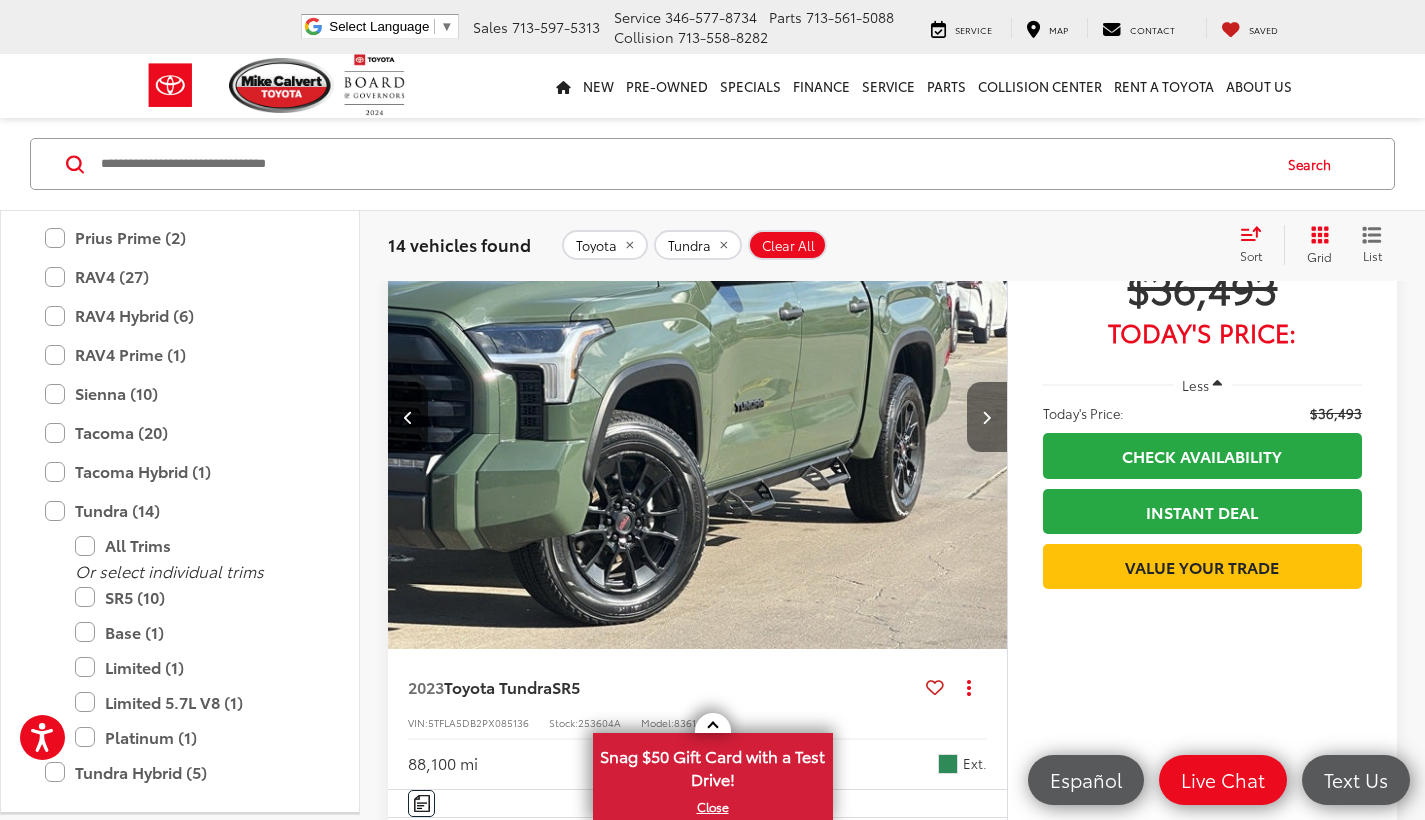 click at bounding box center (987, 417) 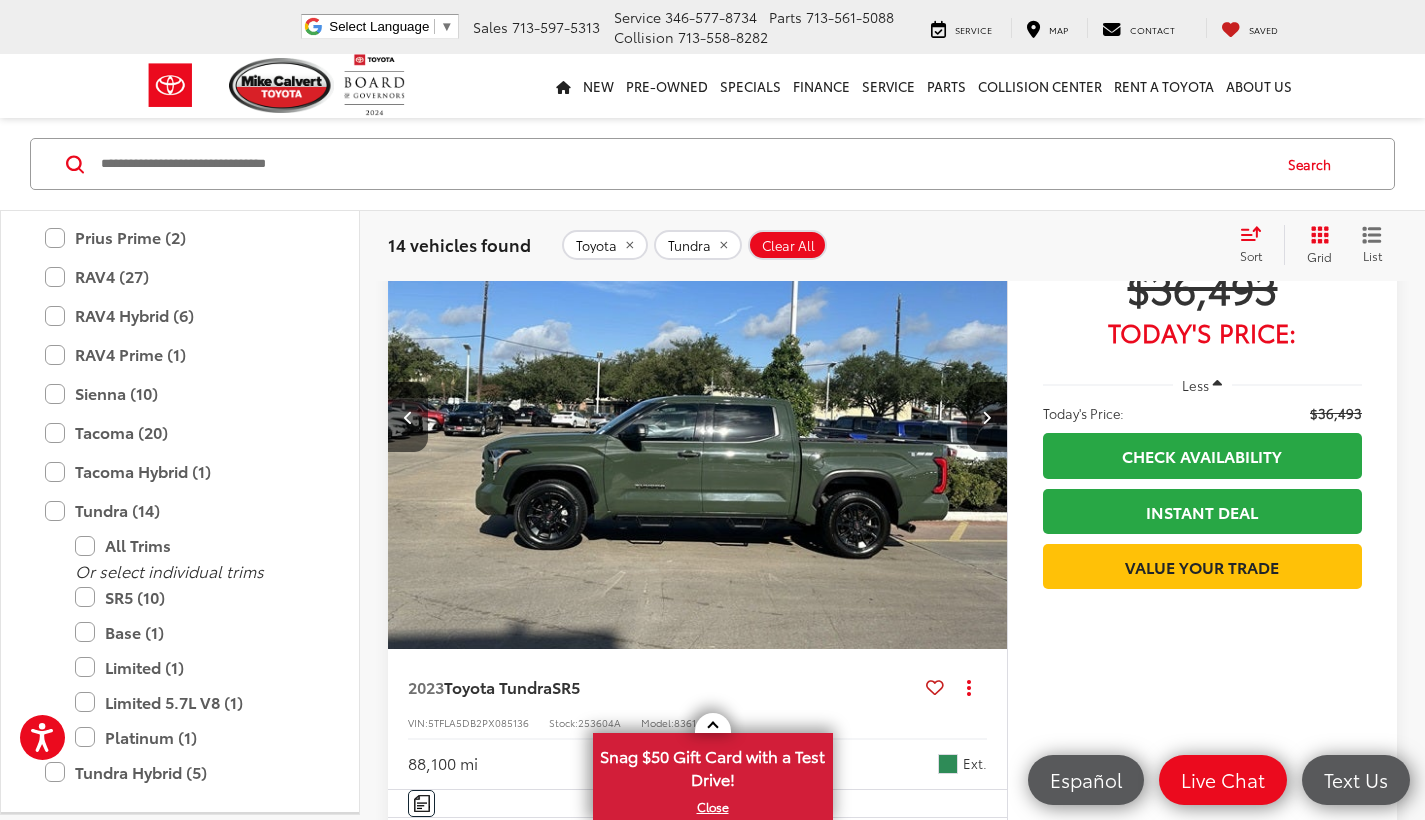 click at bounding box center [987, 417] 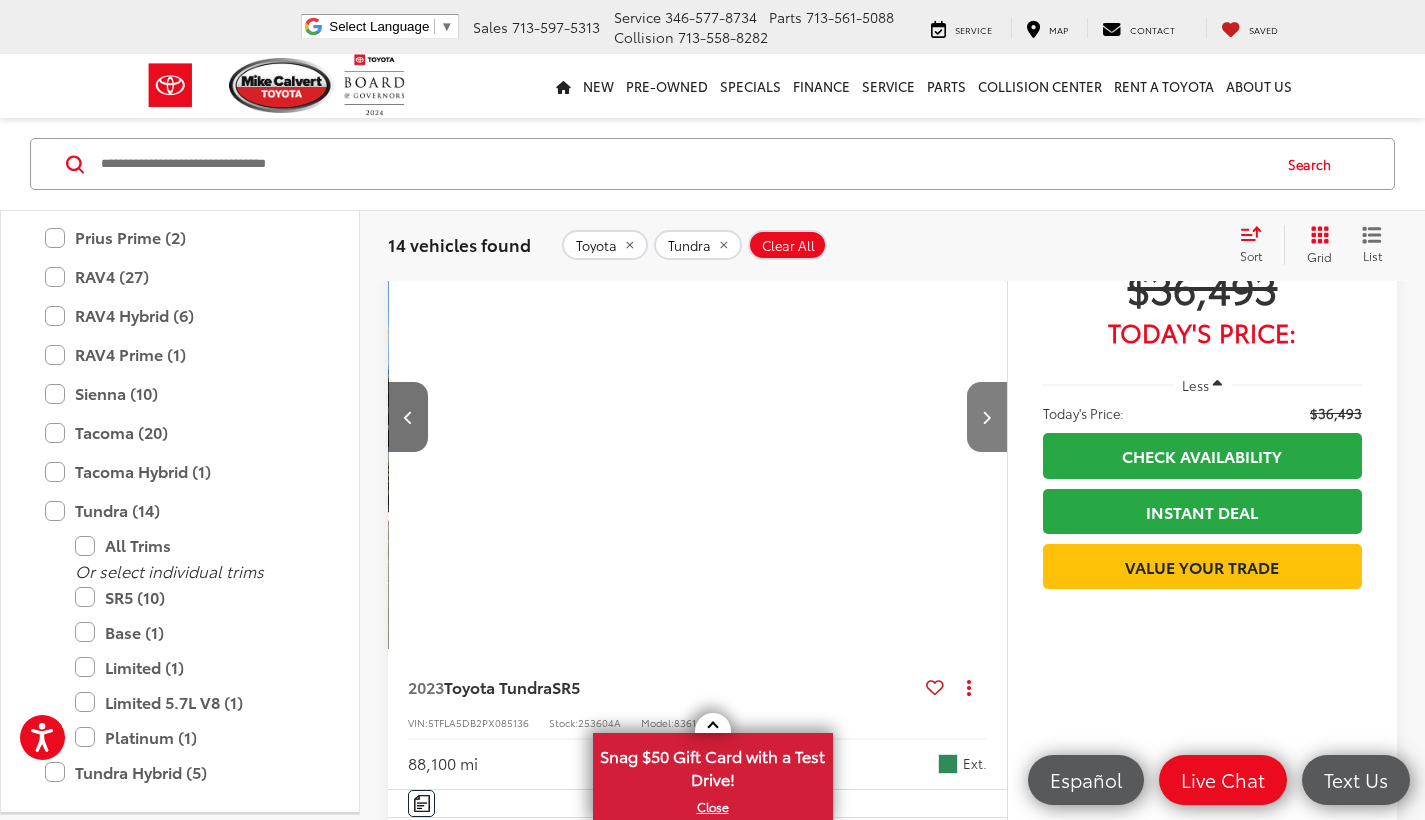 scroll, scrollTop: 0, scrollLeft: 2489, axis: horizontal 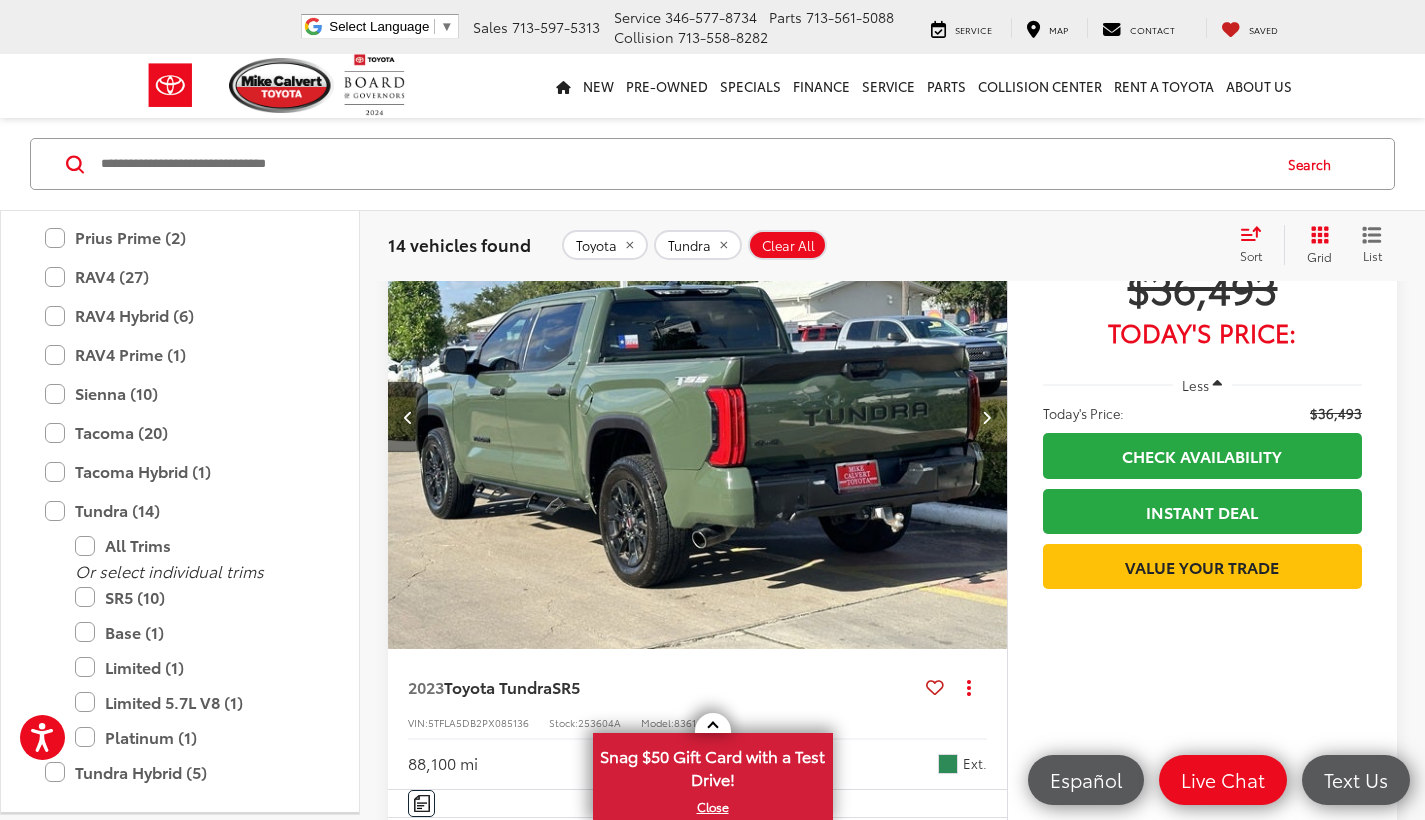 click at bounding box center [987, 417] 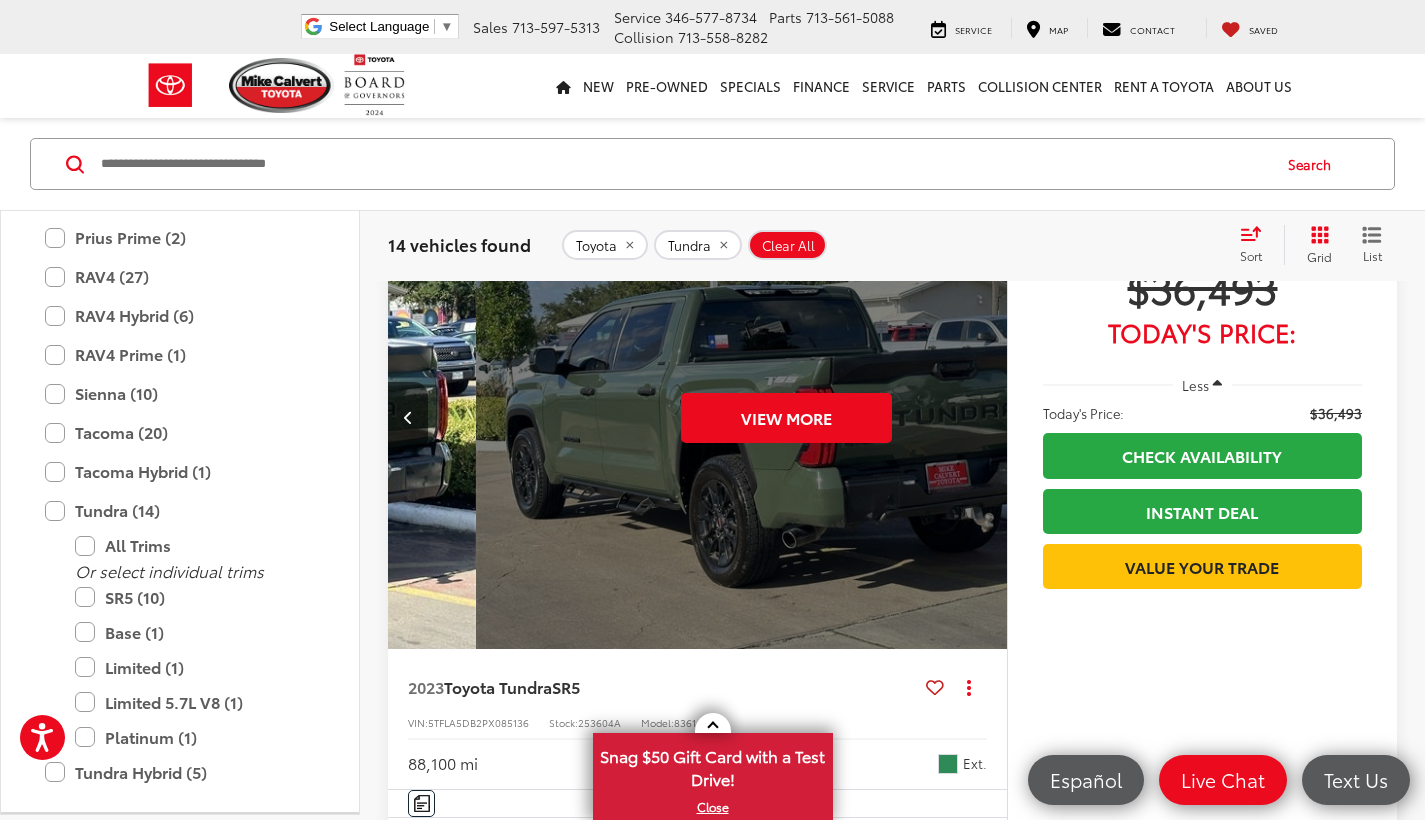scroll, scrollTop: 0, scrollLeft: 3110, axis: horizontal 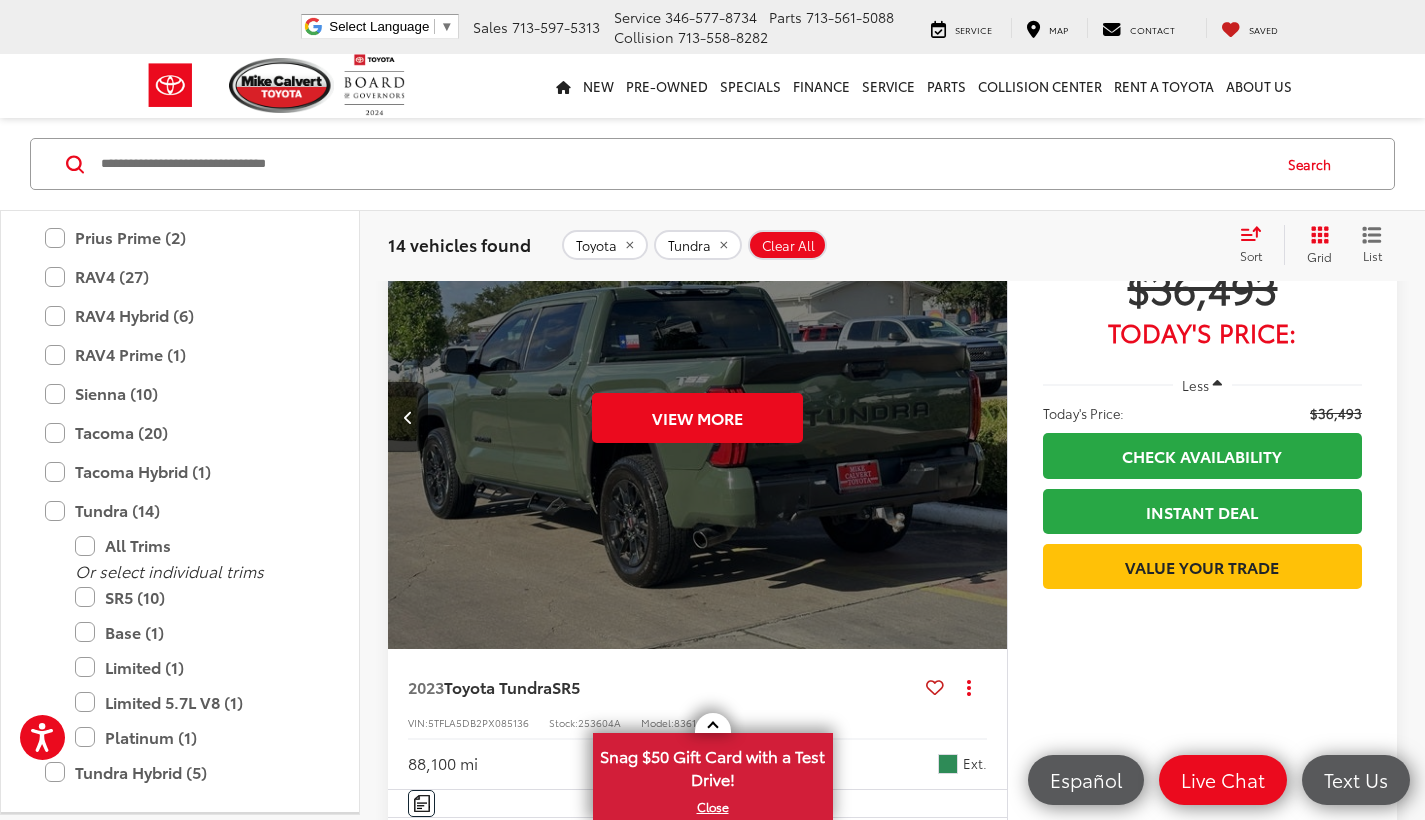 click on "View More" at bounding box center (698, 417) 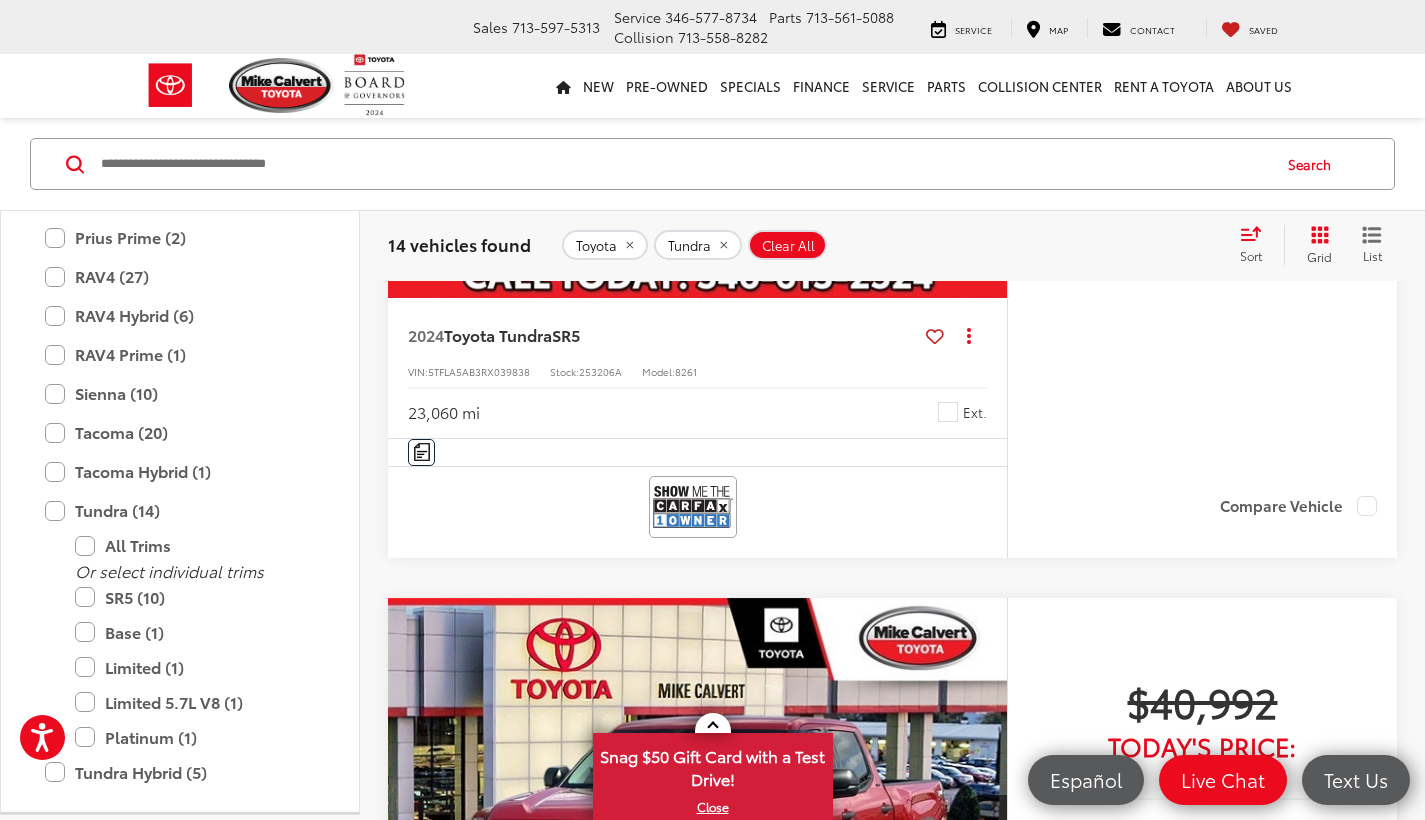 scroll, scrollTop: 5623, scrollLeft: 0, axis: vertical 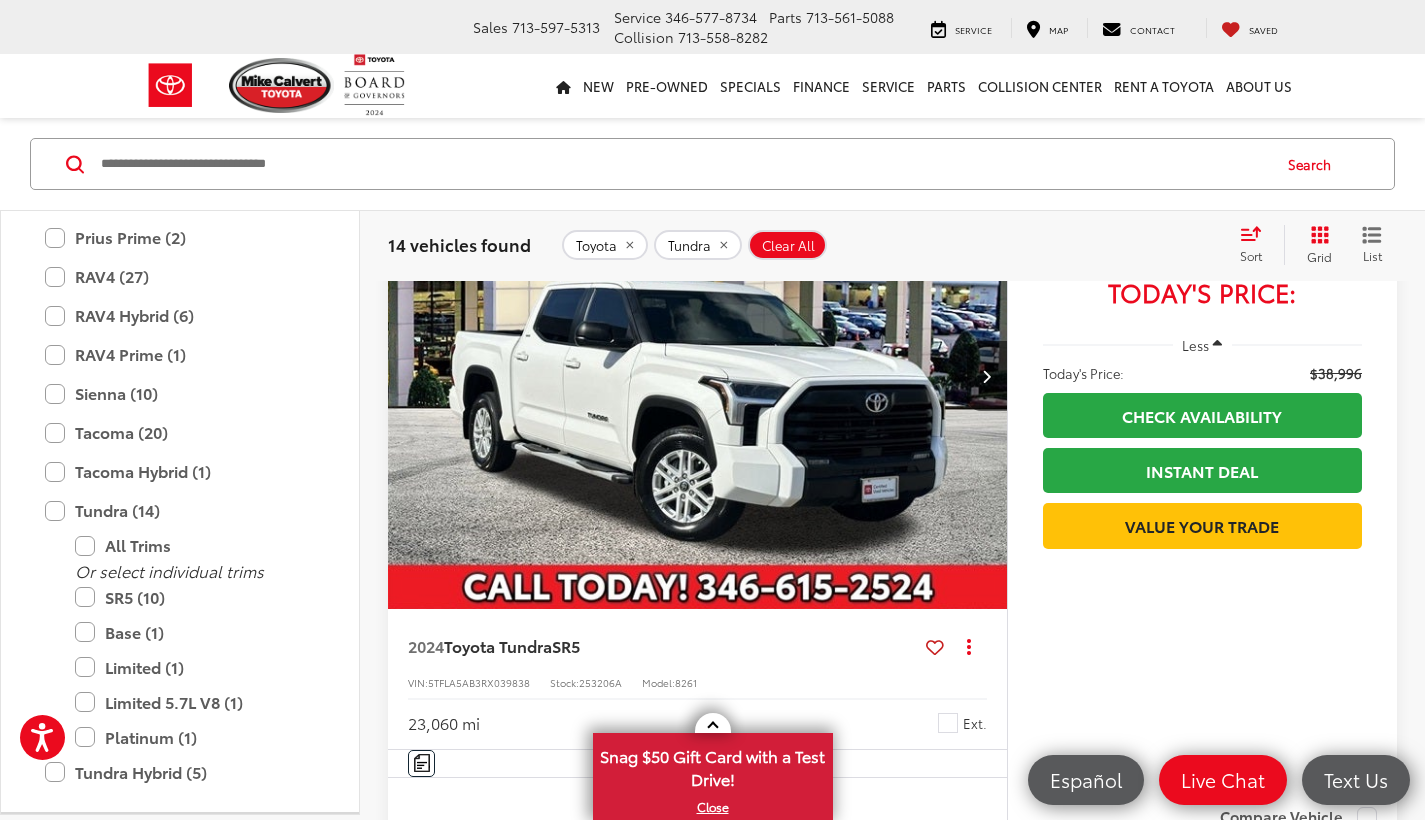 click at bounding box center (698, 377) 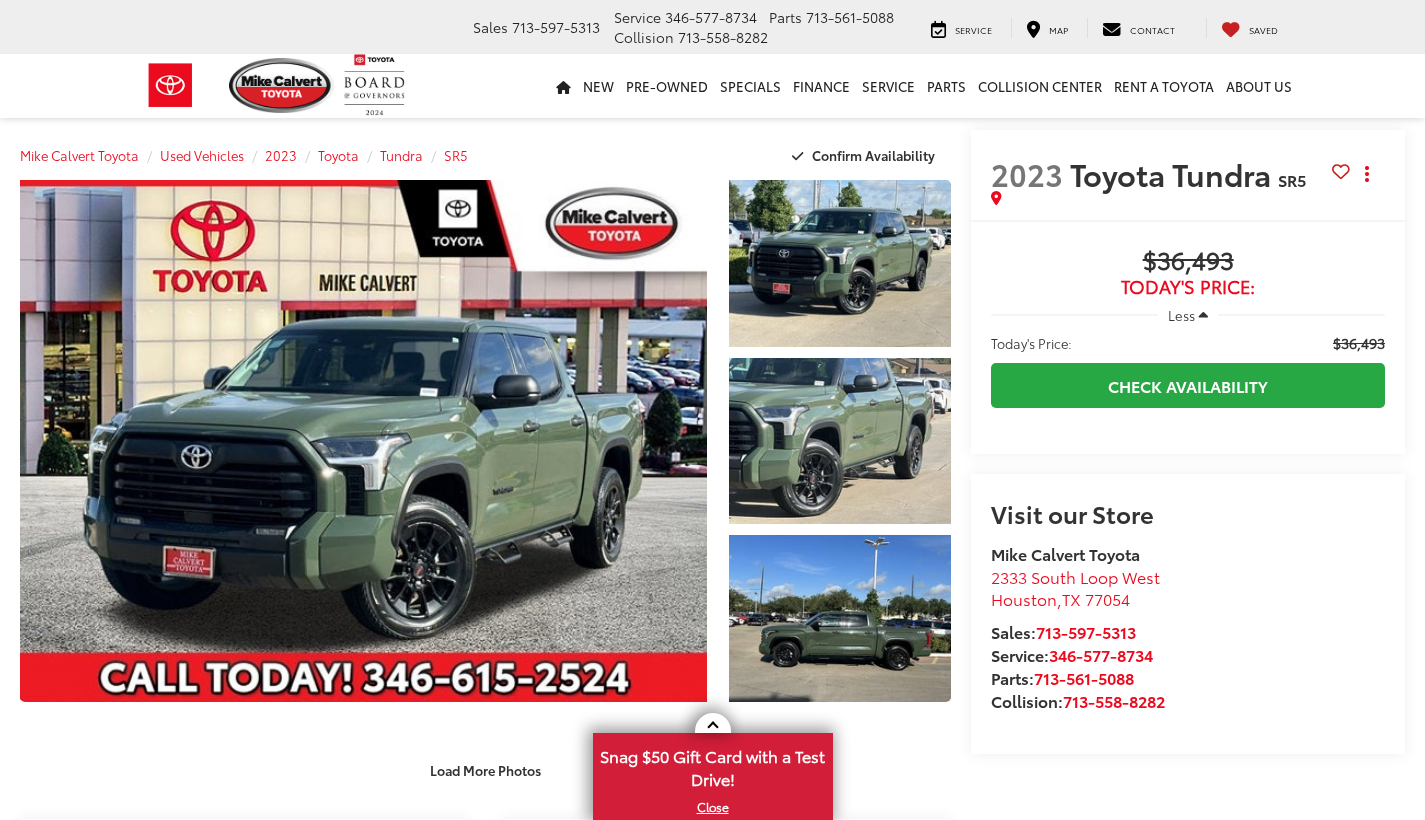 scroll, scrollTop: 0, scrollLeft: 0, axis: both 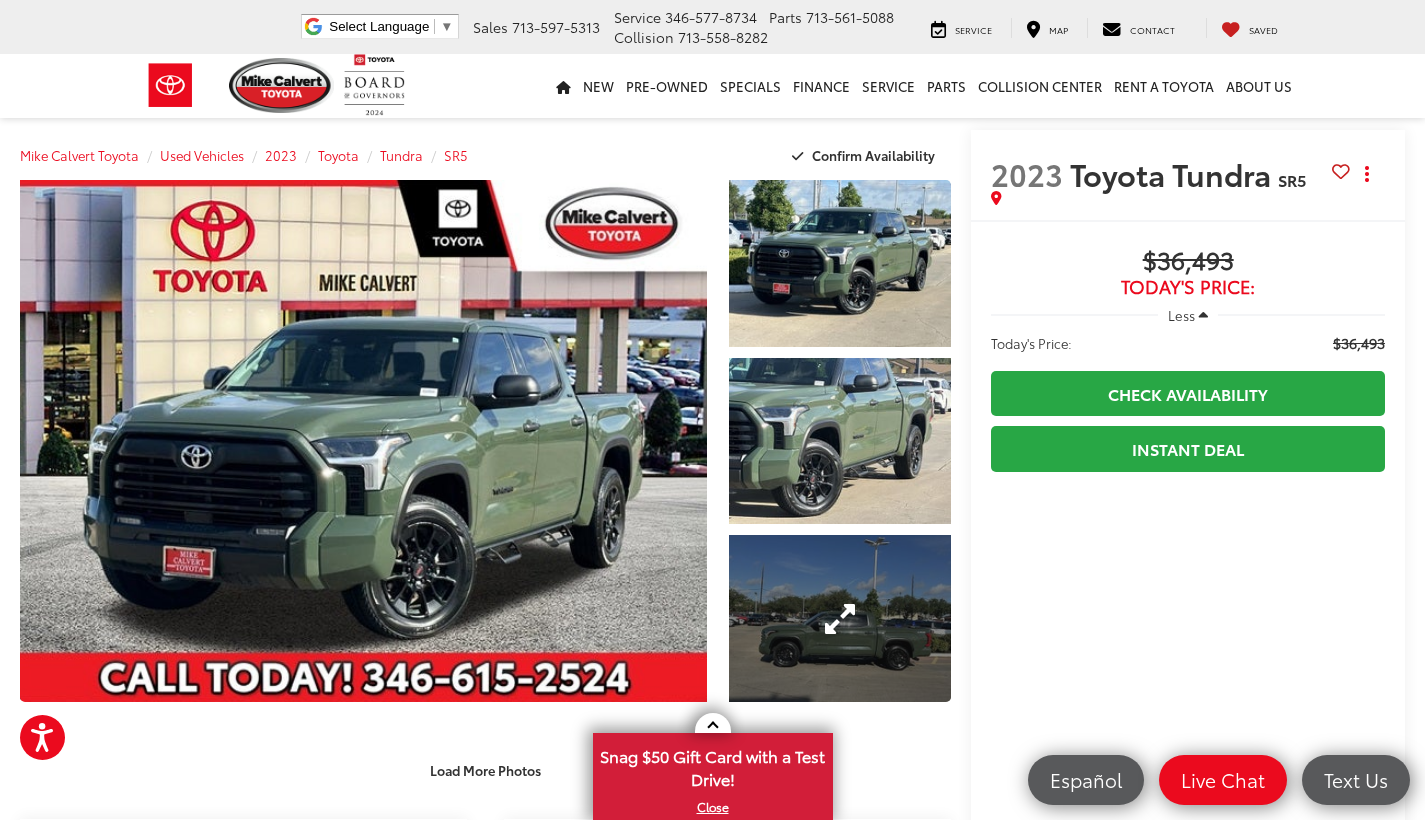 click at bounding box center [840, 618] 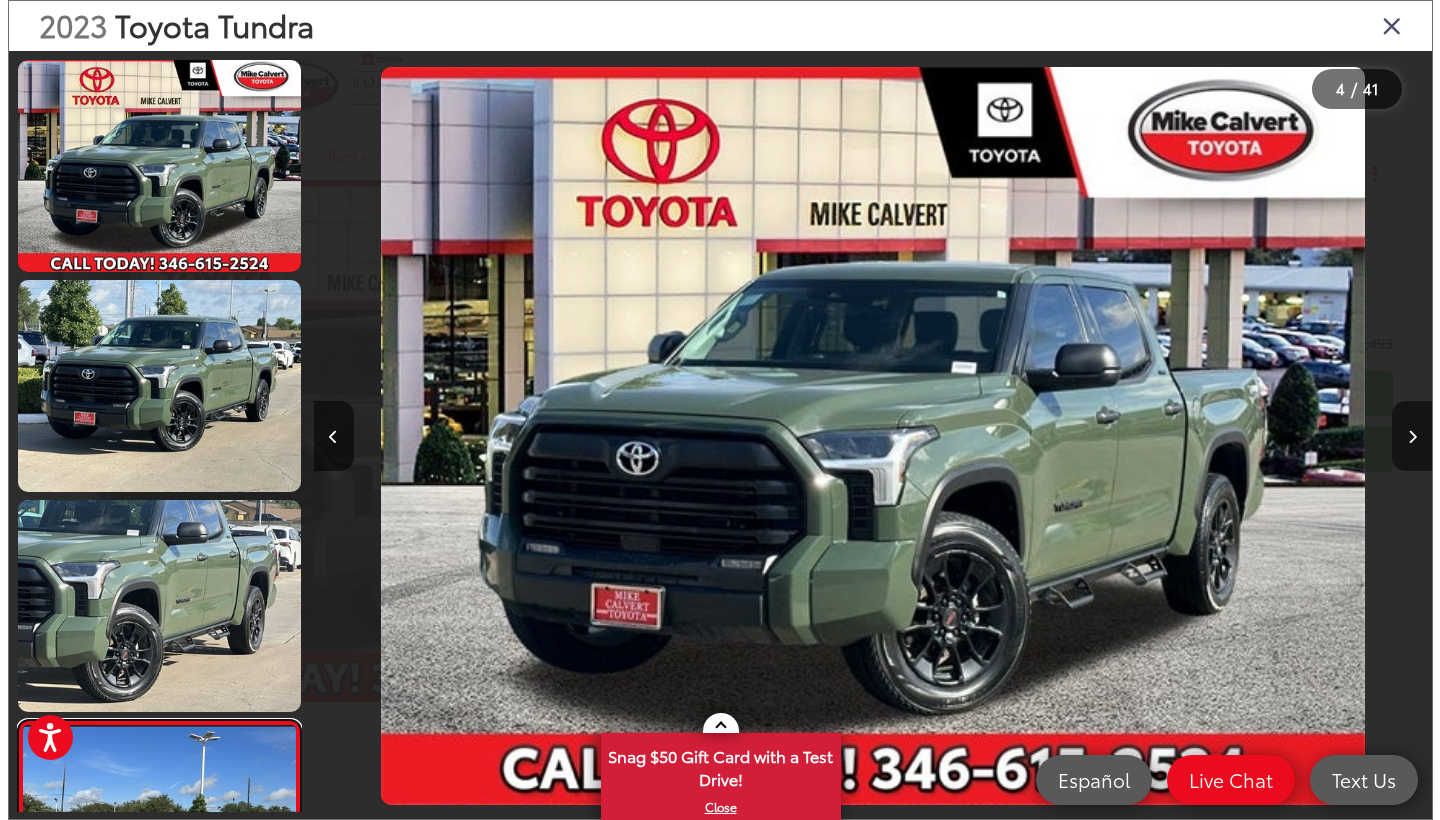 scroll, scrollTop: 430, scrollLeft: 0, axis: vertical 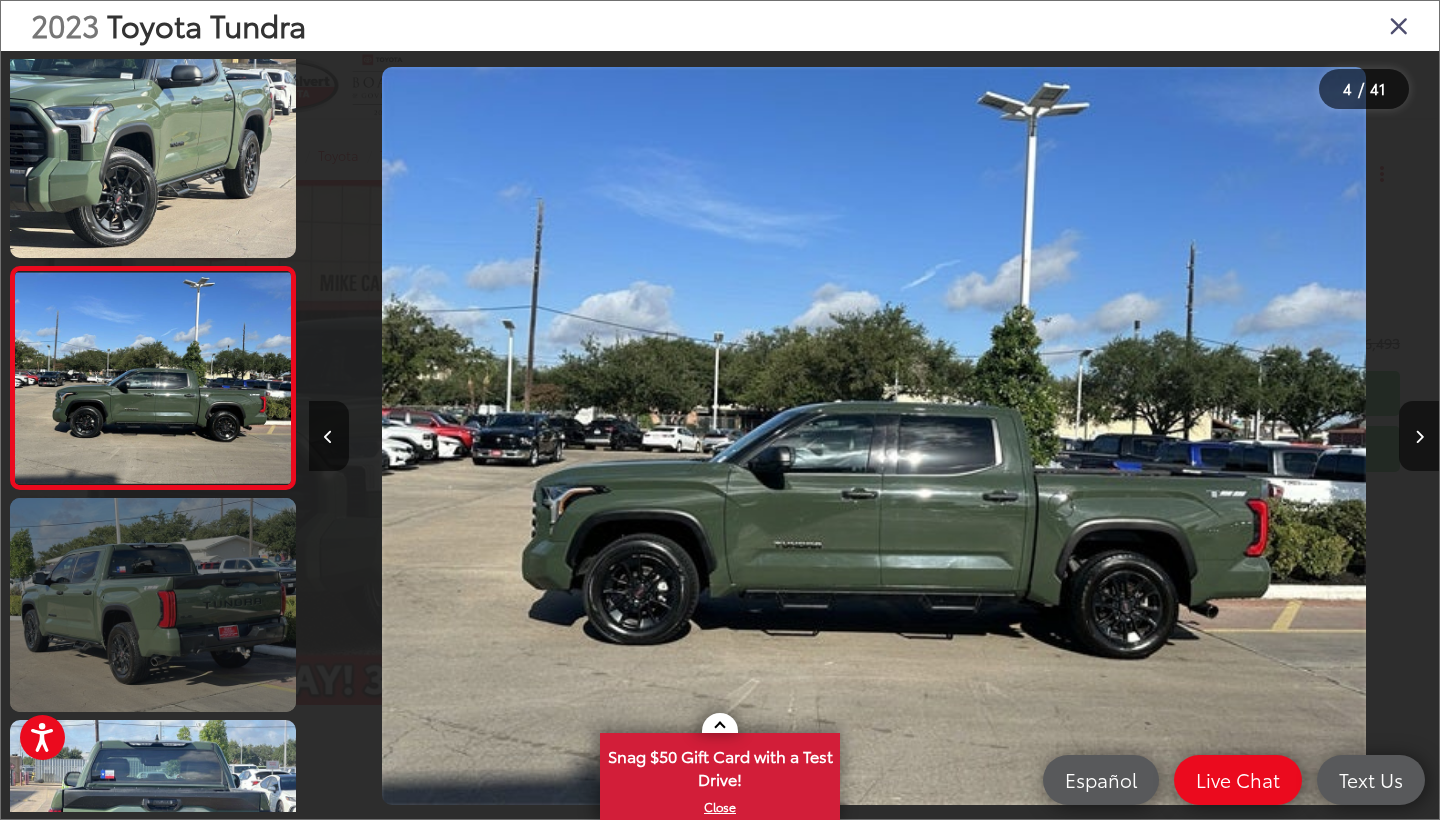 click at bounding box center (153, 605) 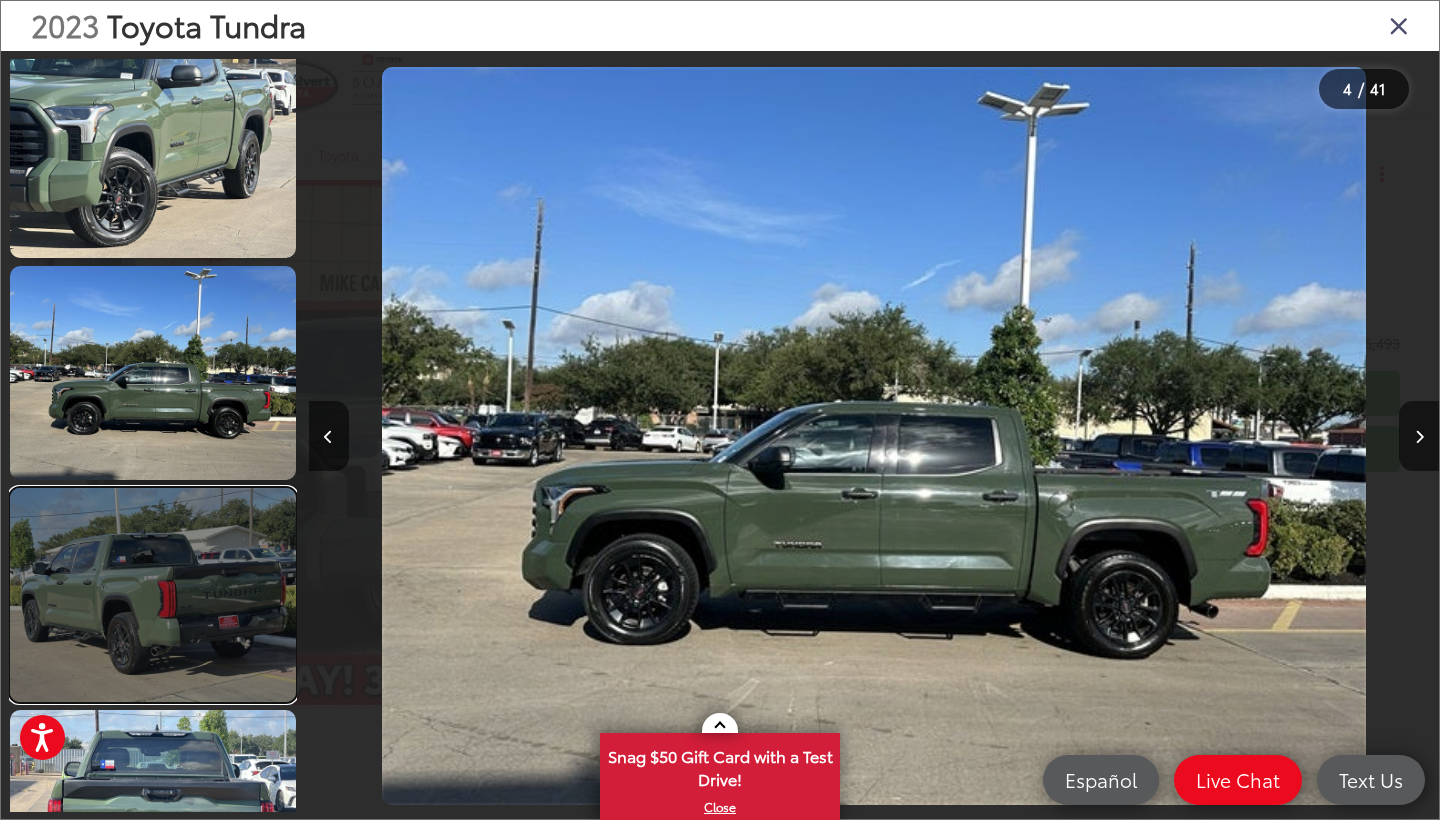 scroll, scrollTop: 683, scrollLeft: 0, axis: vertical 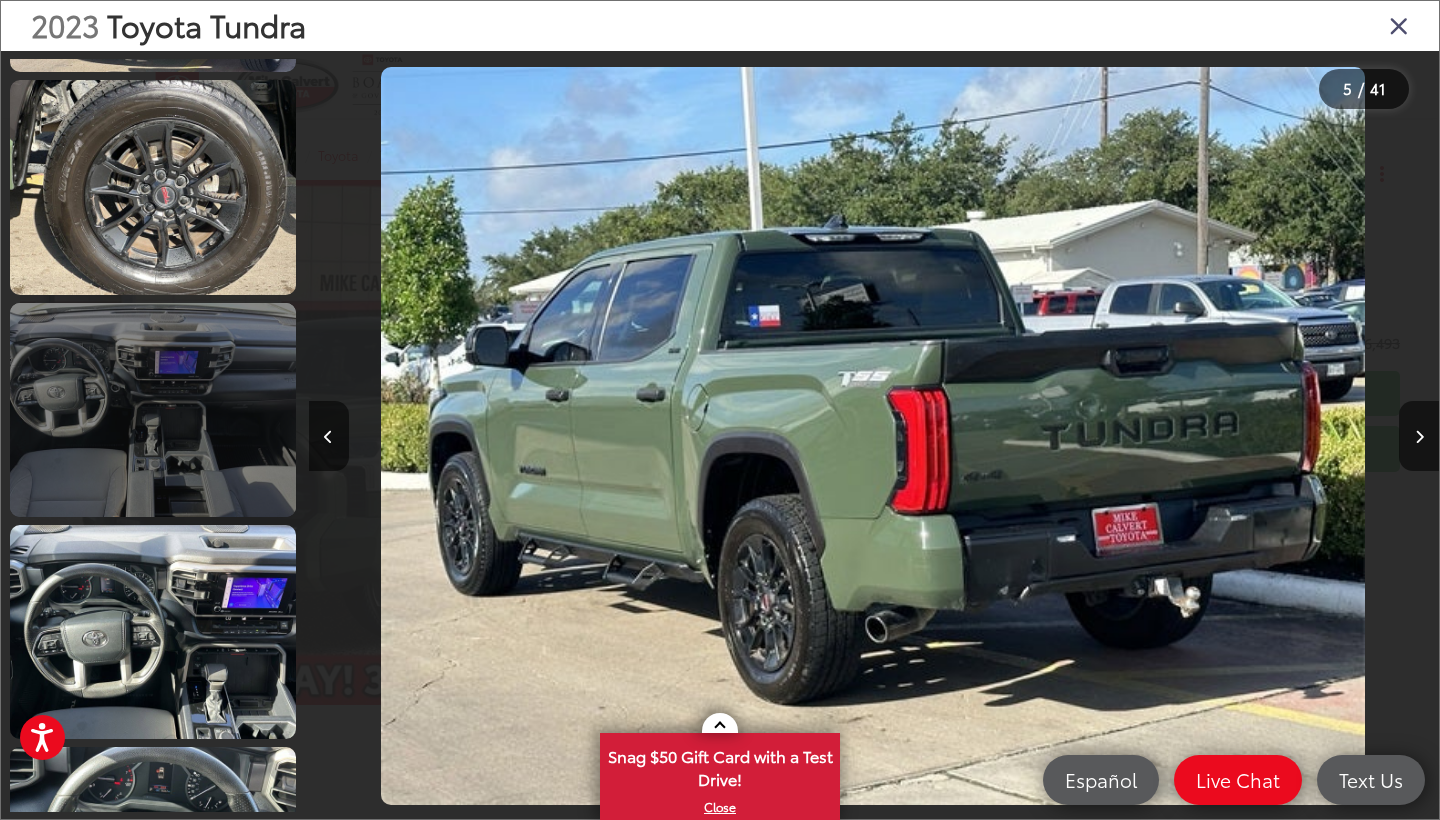 click at bounding box center [153, 410] 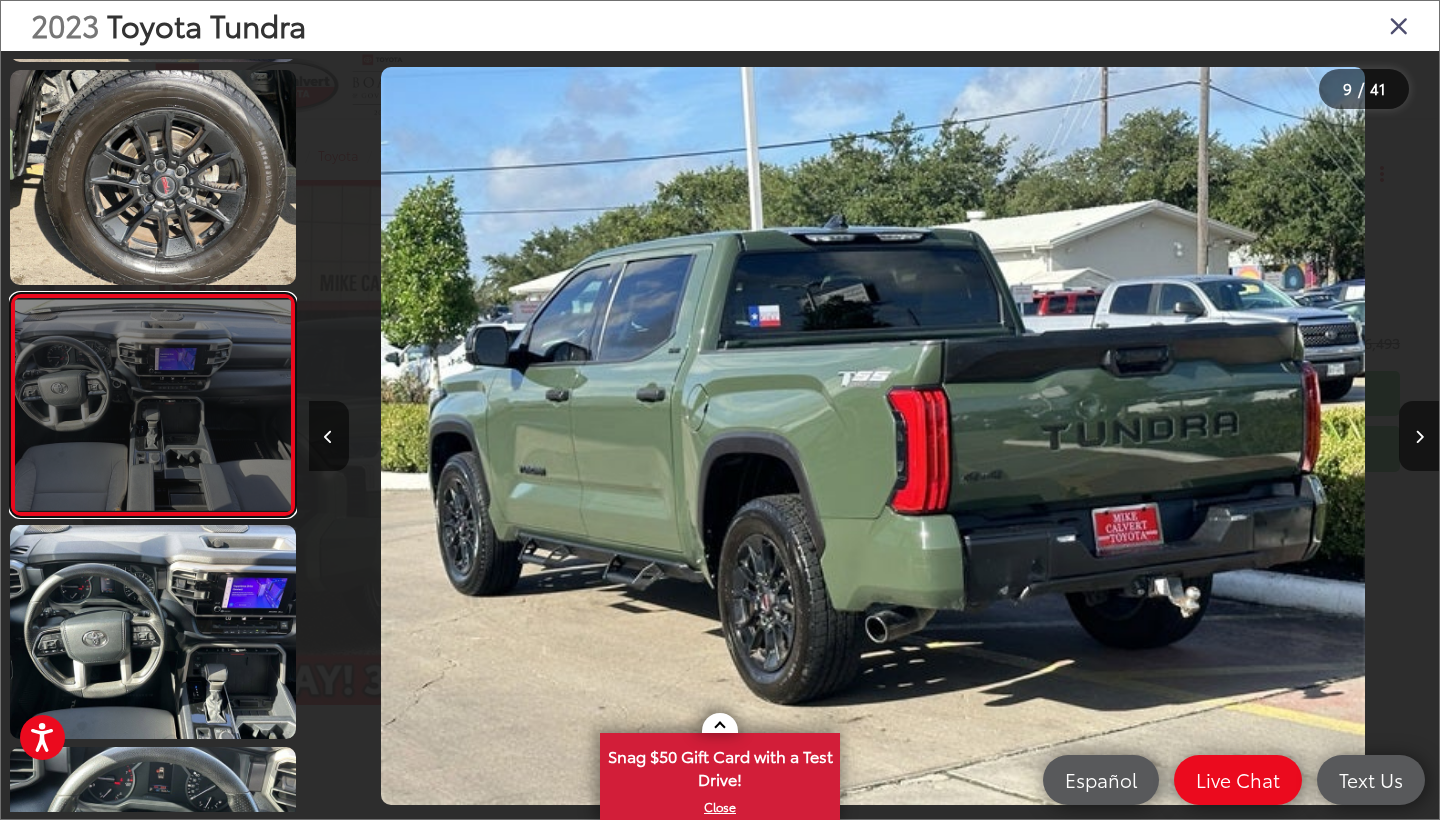 scroll, scrollTop: 1572, scrollLeft: 0, axis: vertical 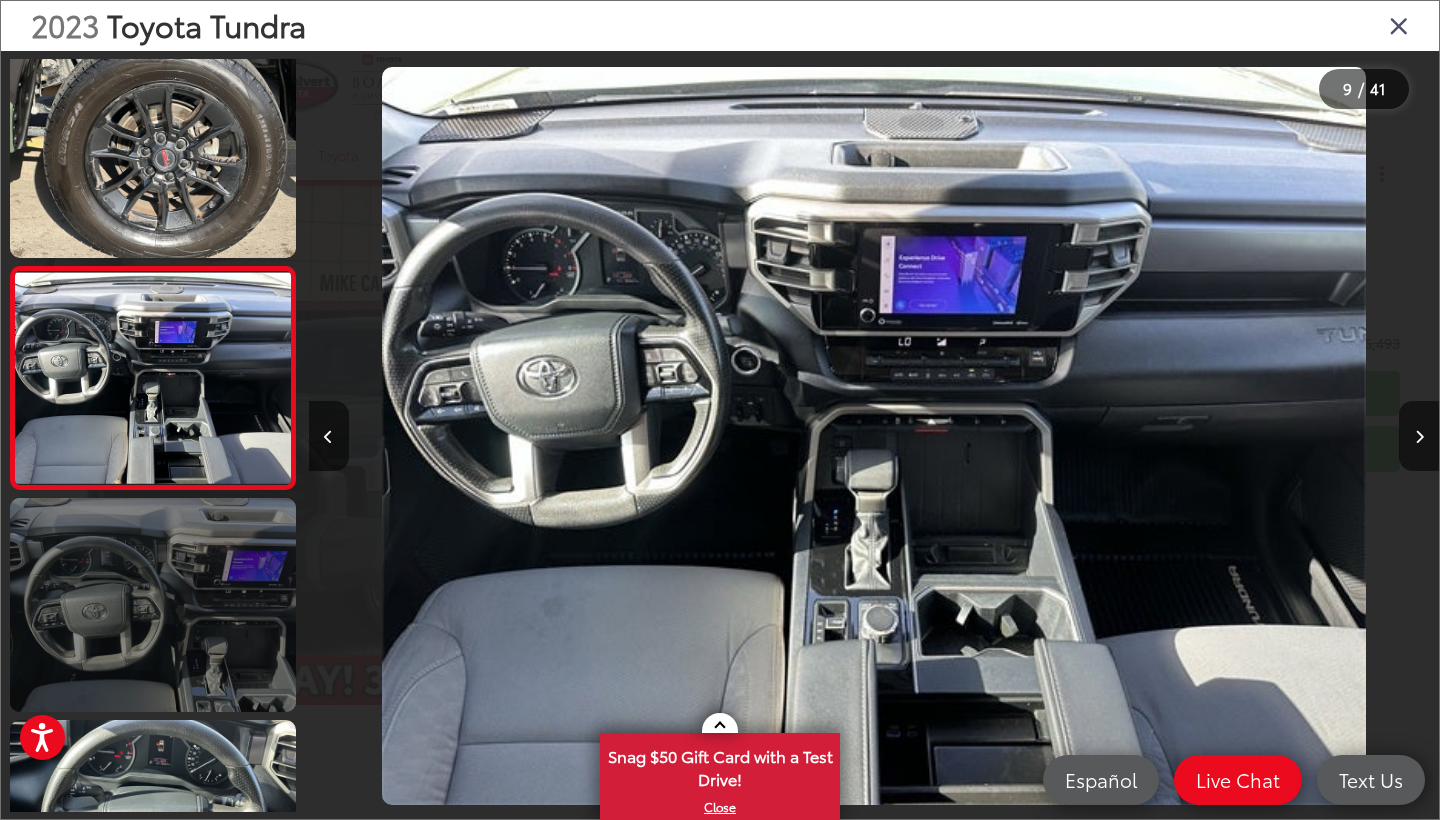 click at bounding box center [153, 605] 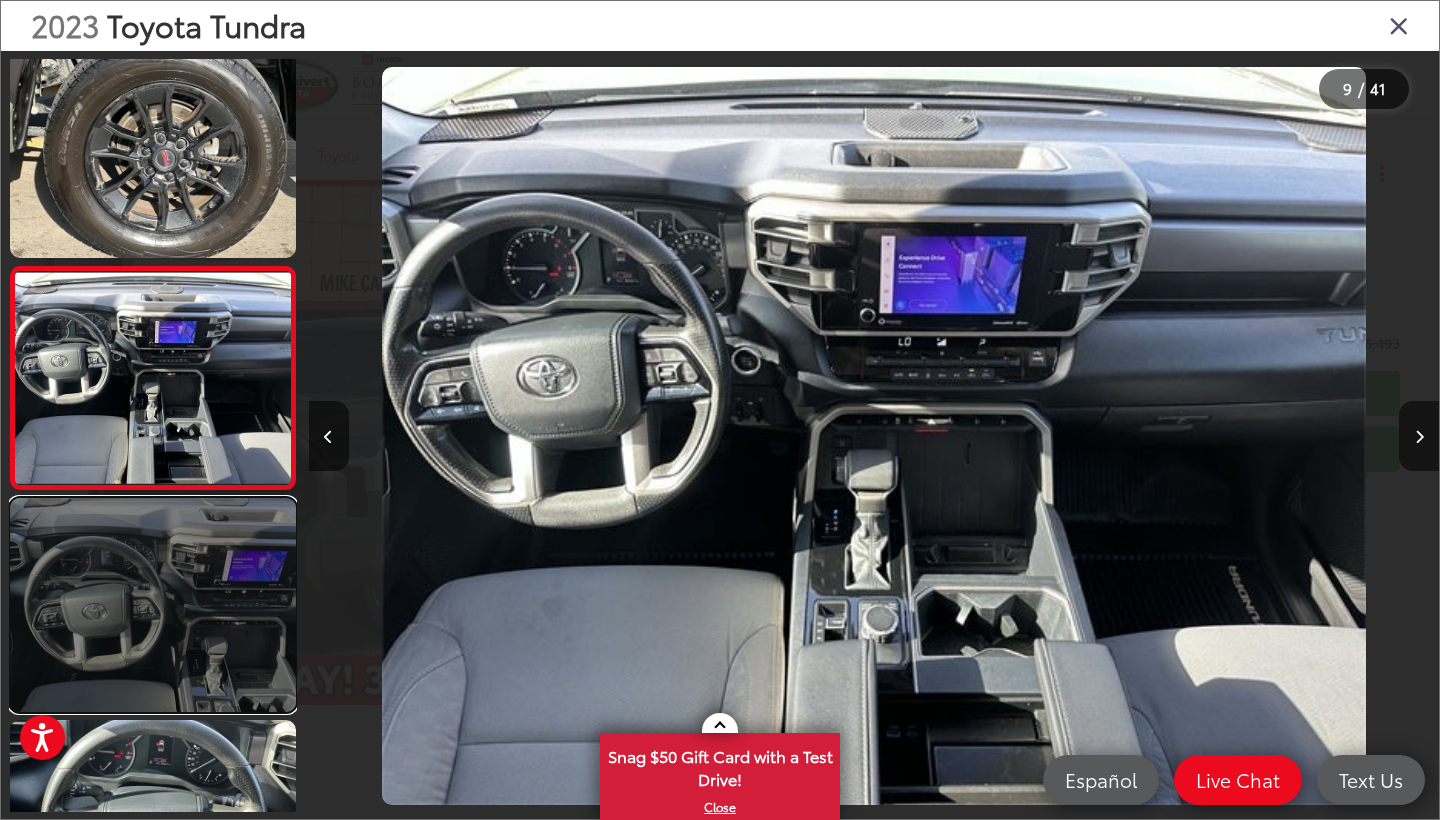scroll, scrollTop: 0, scrollLeft: 9977, axis: horizontal 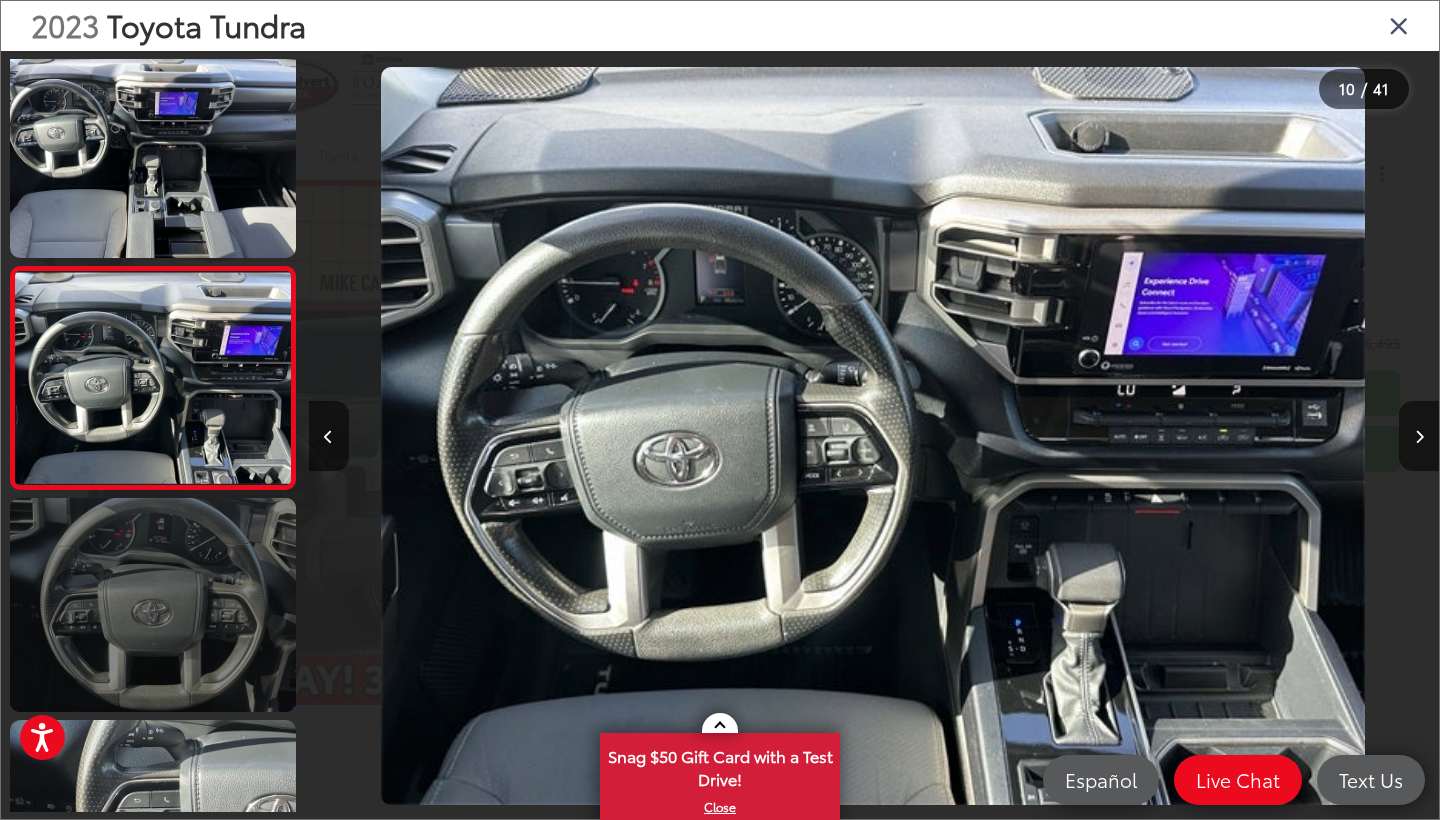 click at bounding box center [153, 605] 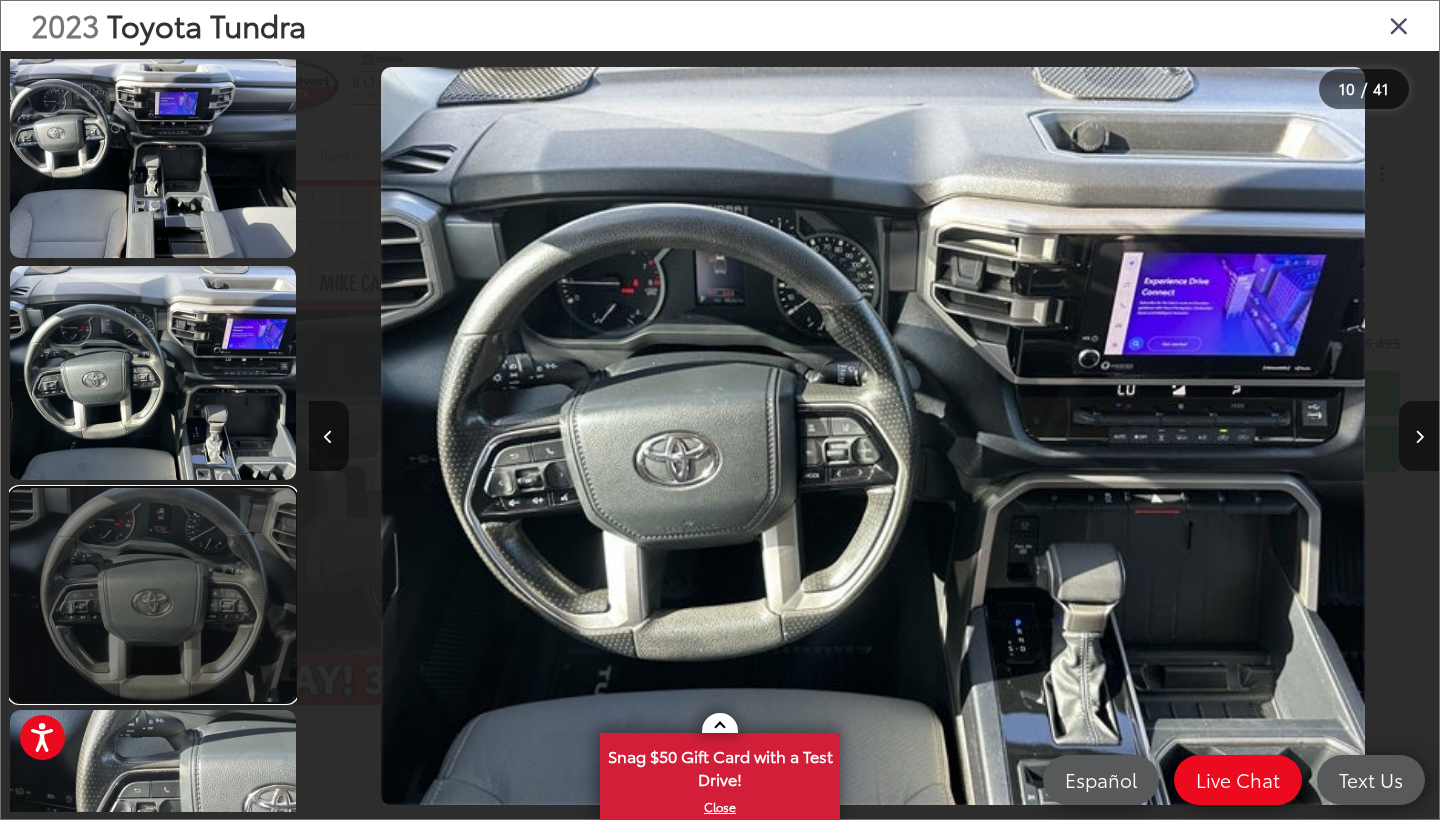 scroll, scrollTop: 1974, scrollLeft: 0, axis: vertical 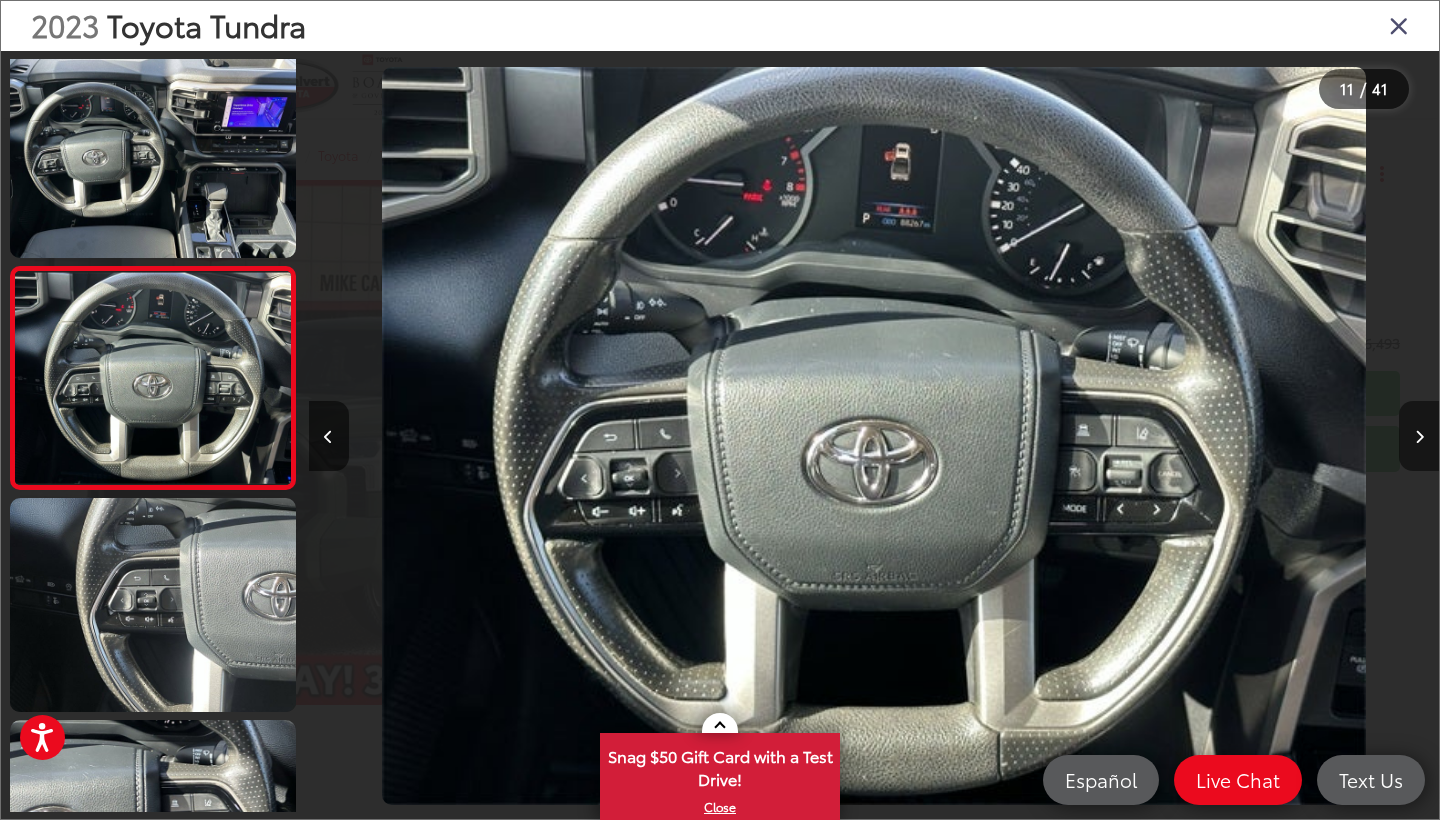 click at bounding box center (1419, 436) 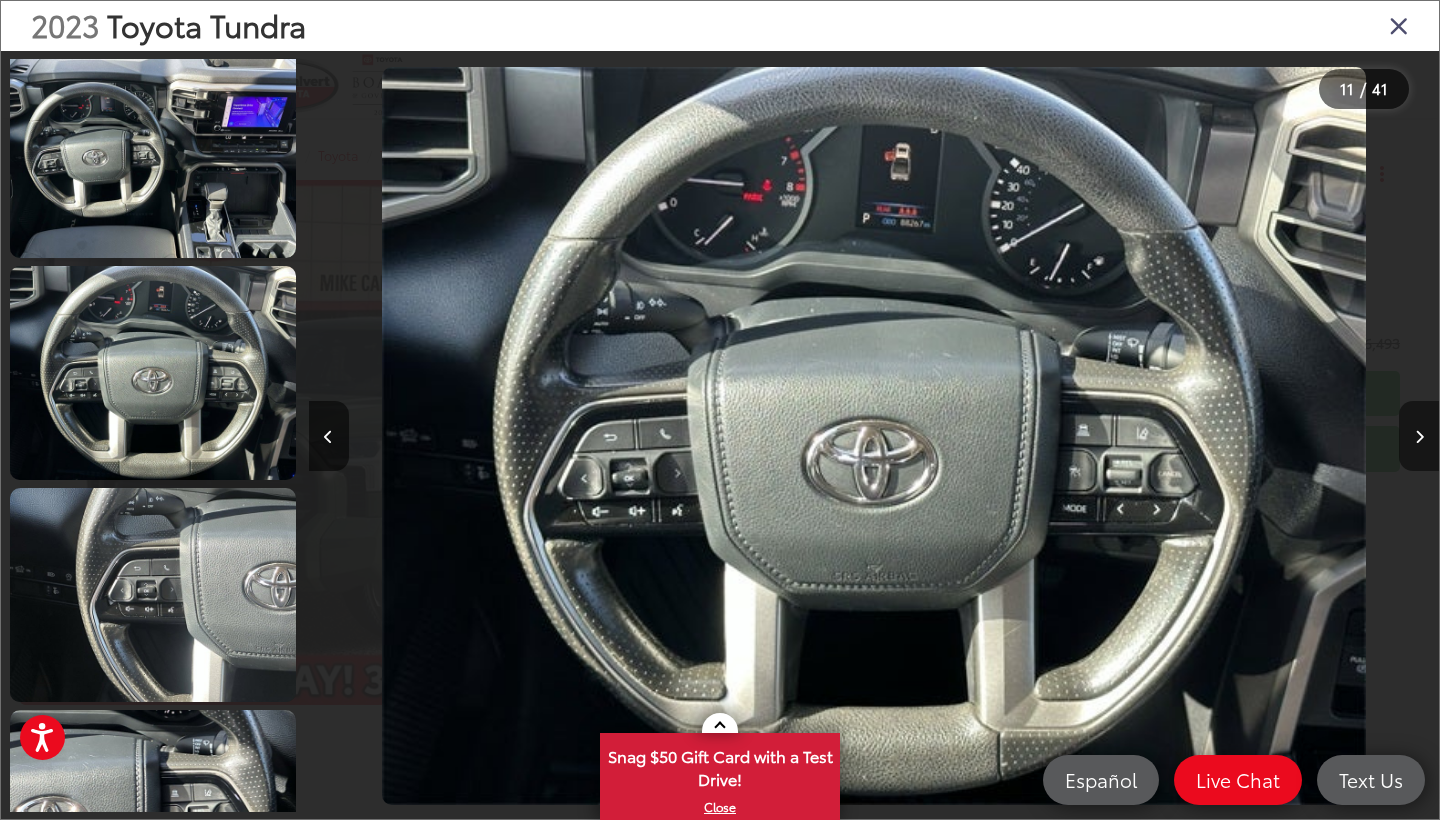 scroll, scrollTop: 2238, scrollLeft: 0, axis: vertical 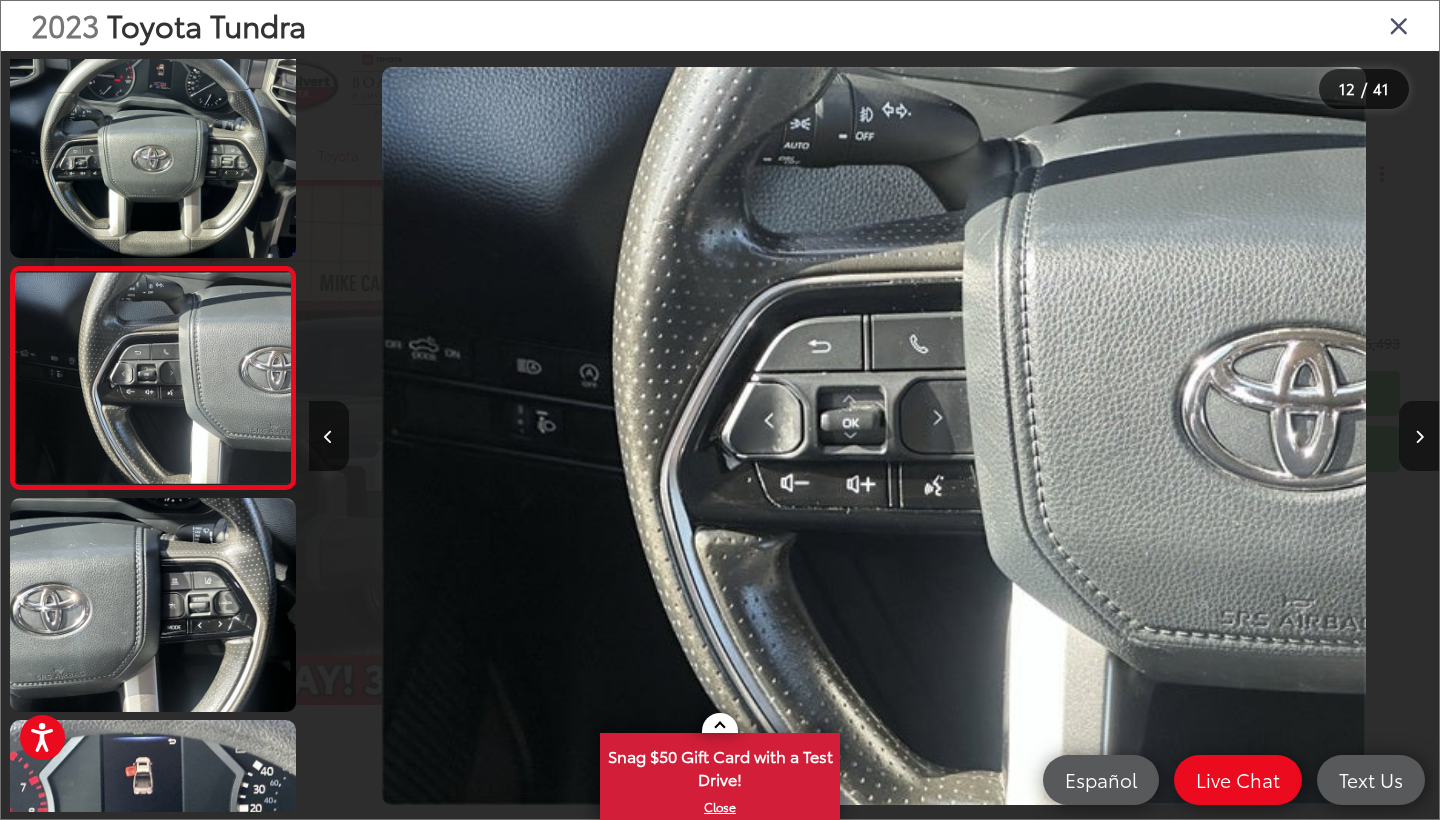 click at bounding box center (1419, 436) 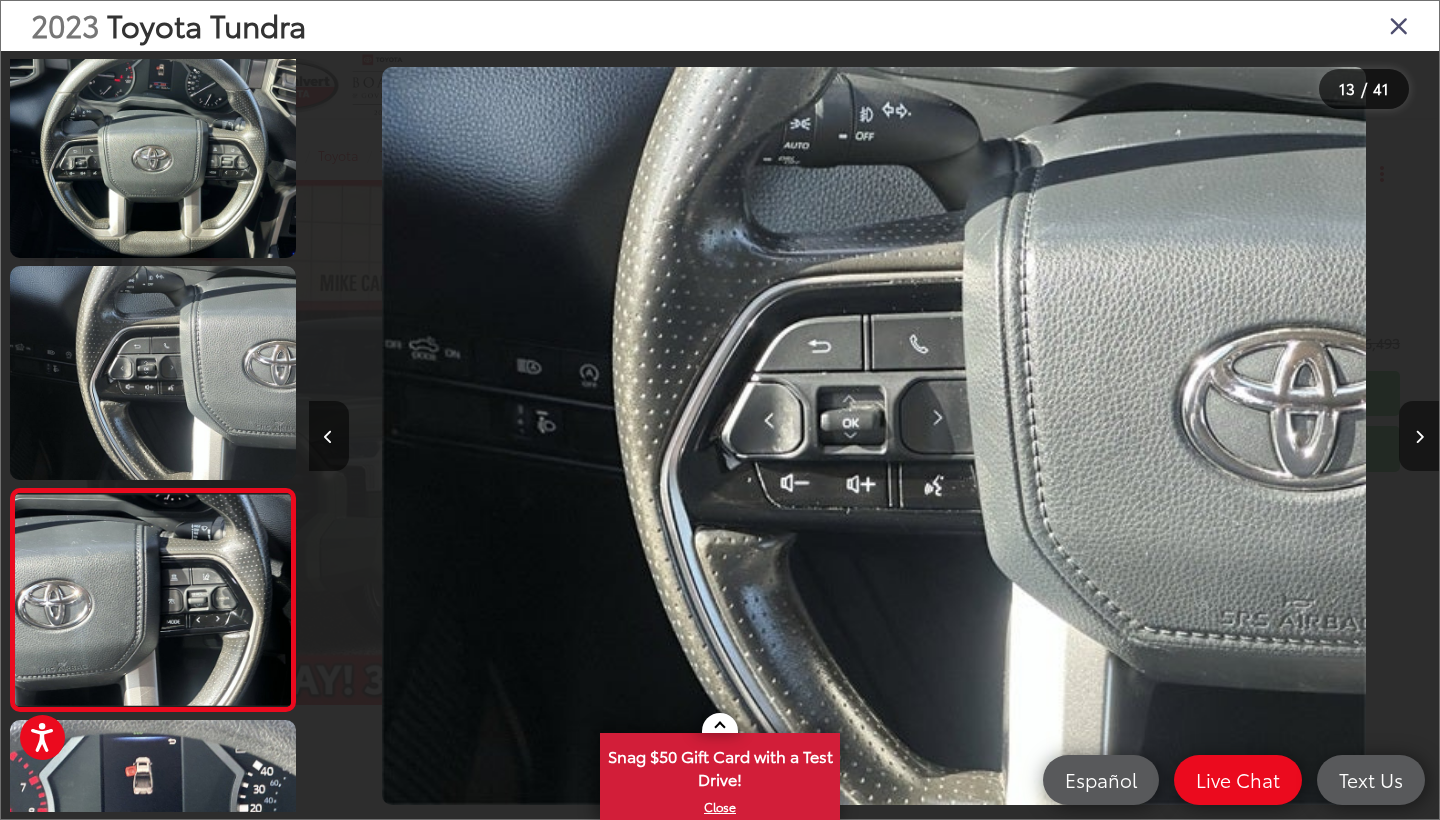 scroll, scrollTop: 2460, scrollLeft: 0, axis: vertical 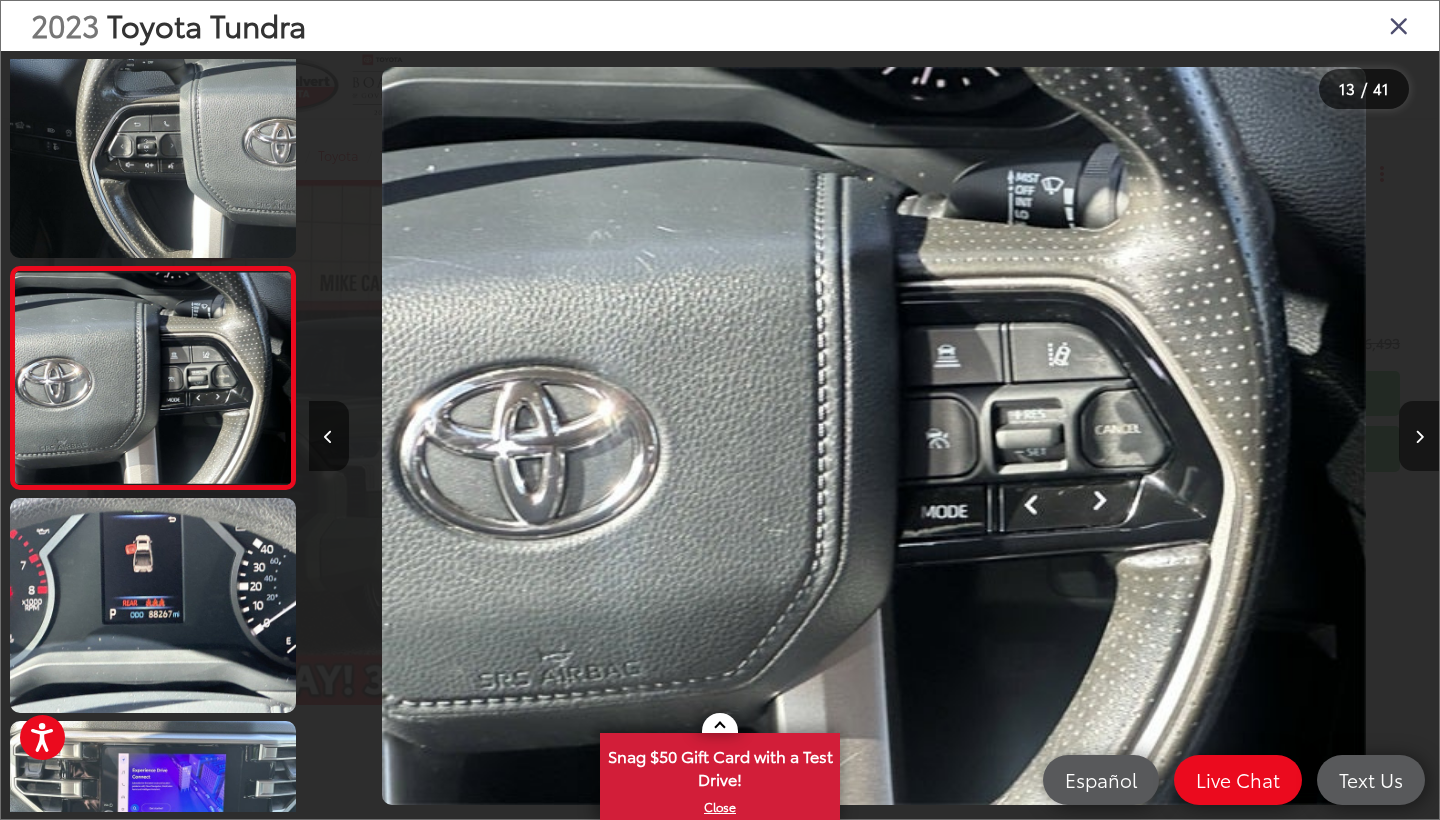 click at bounding box center (1419, 436) 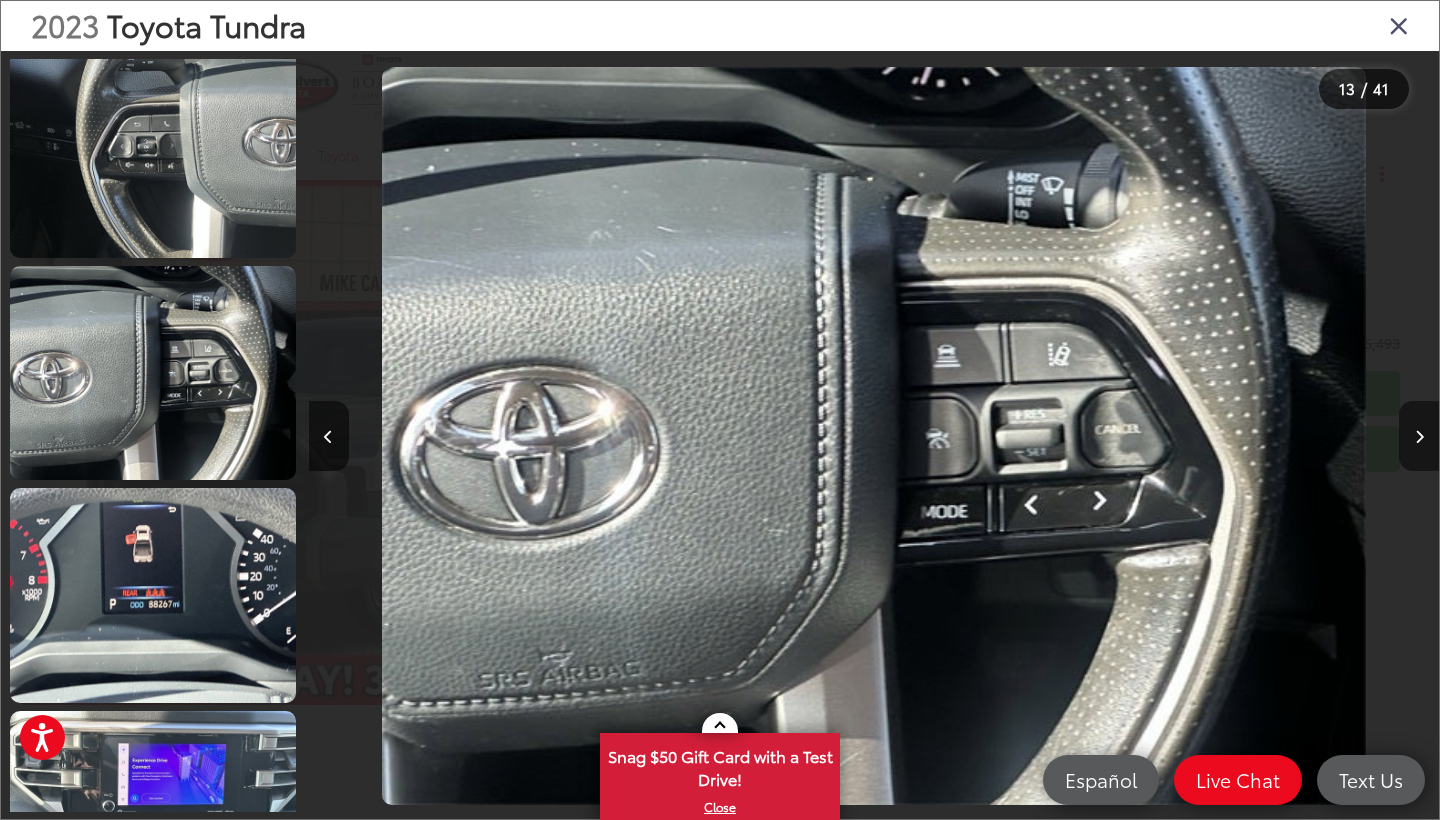 scroll, scrollTop: 2682, scrollLeft: 0, axis: vertical 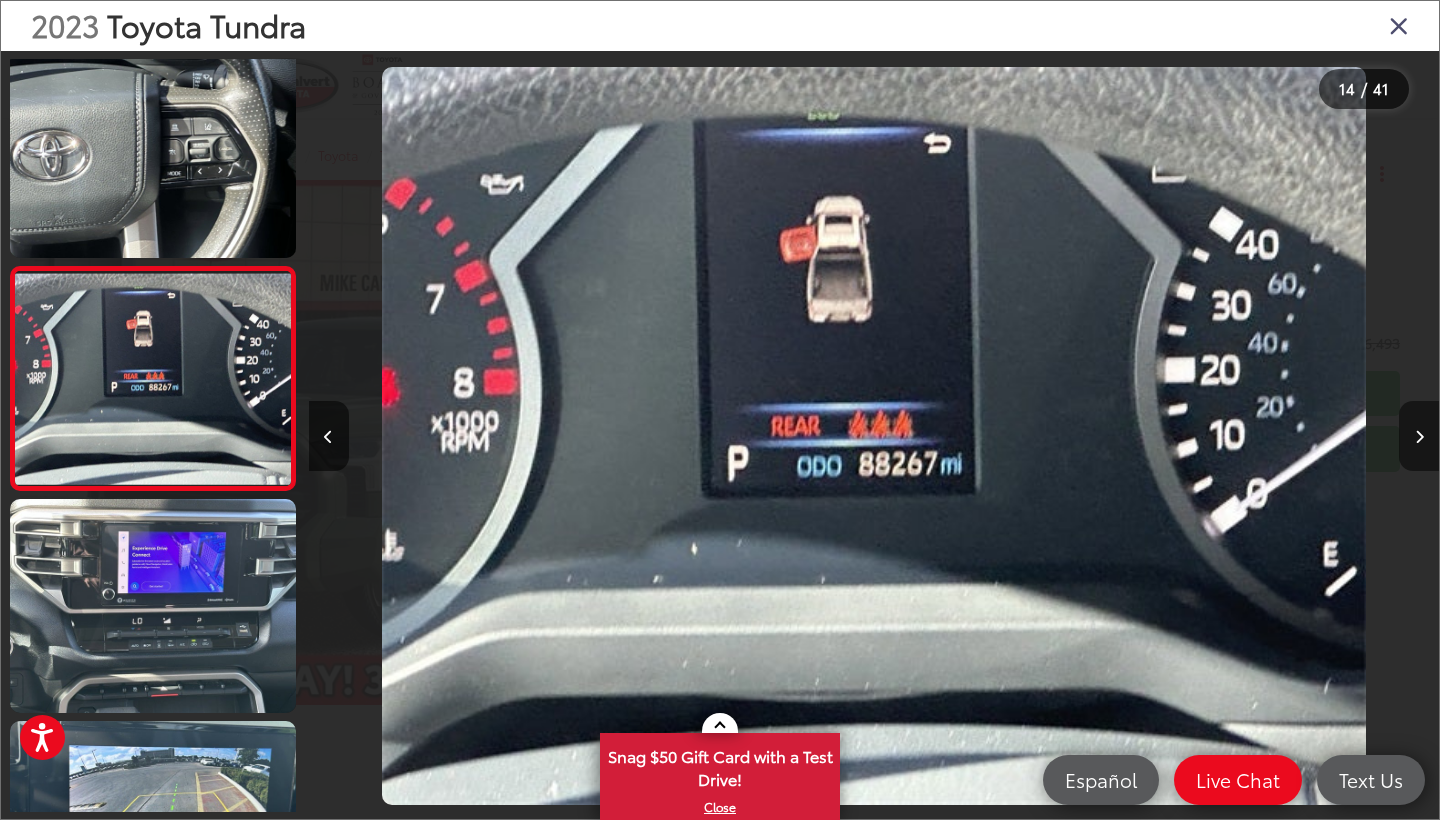 click at bounding box center (1419, 436) 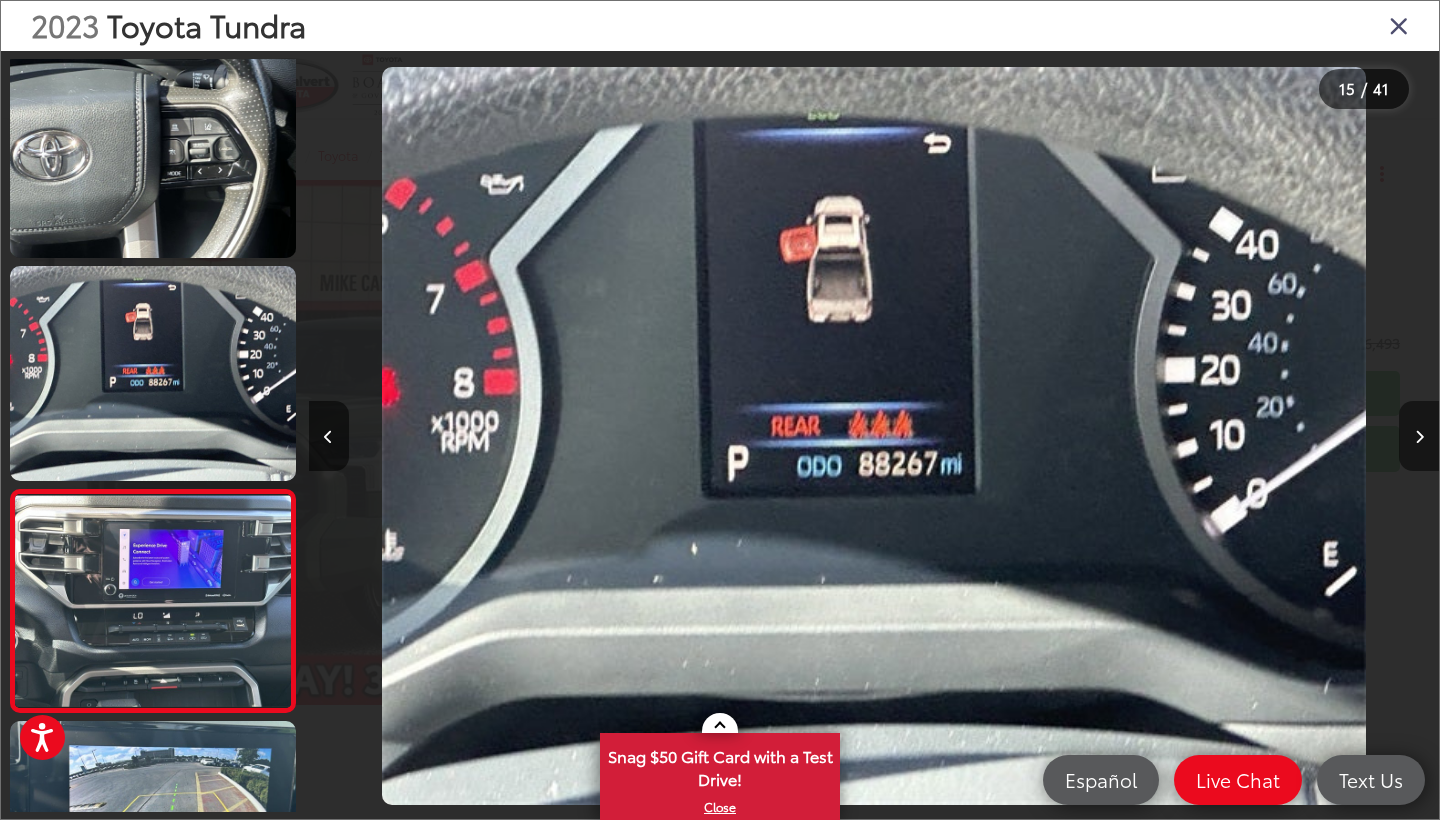 scroll, scrollTop: 0, scrollLeft: 15826, axis: horizontal 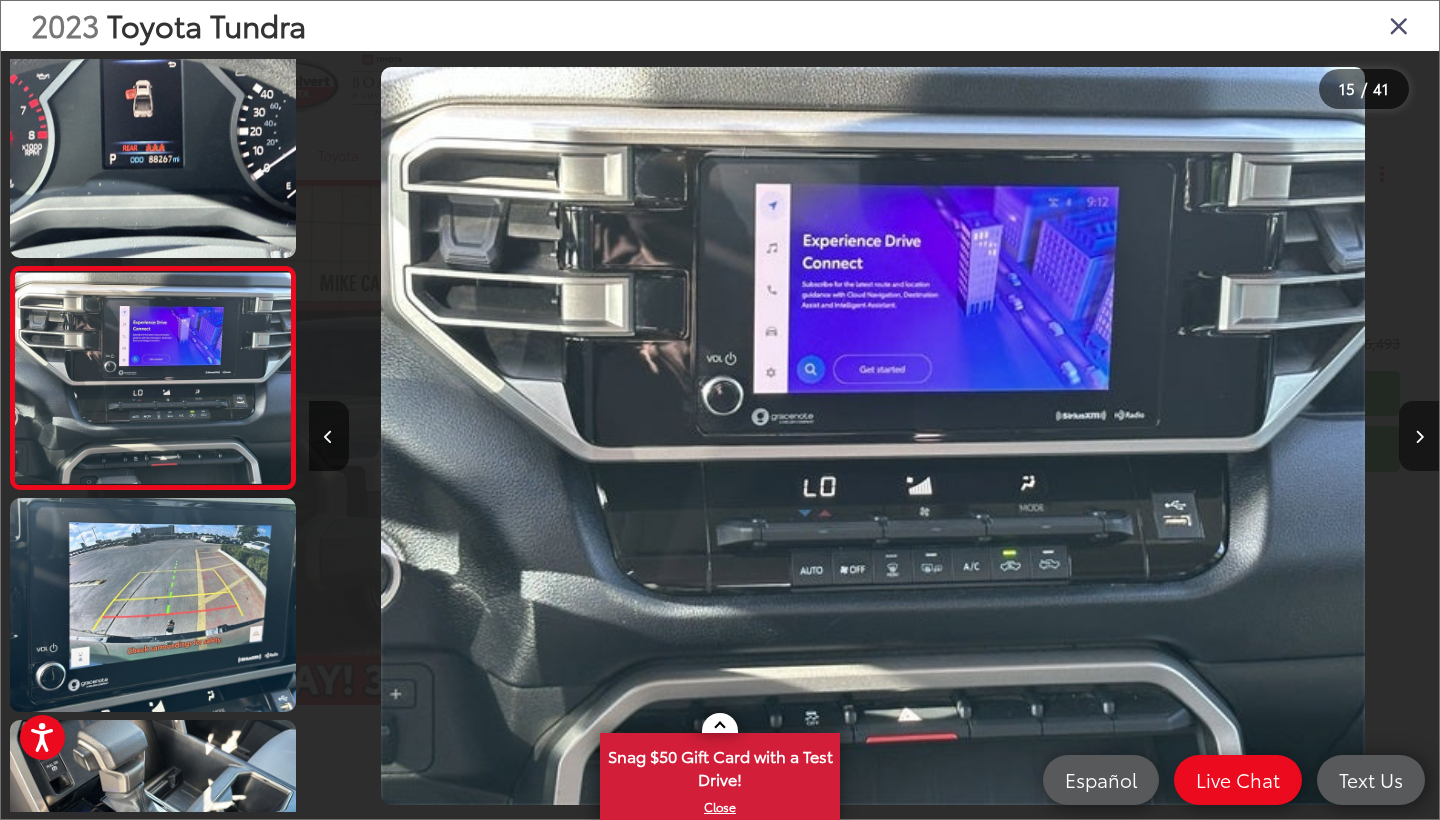 click at bounding box center (1419, 436) 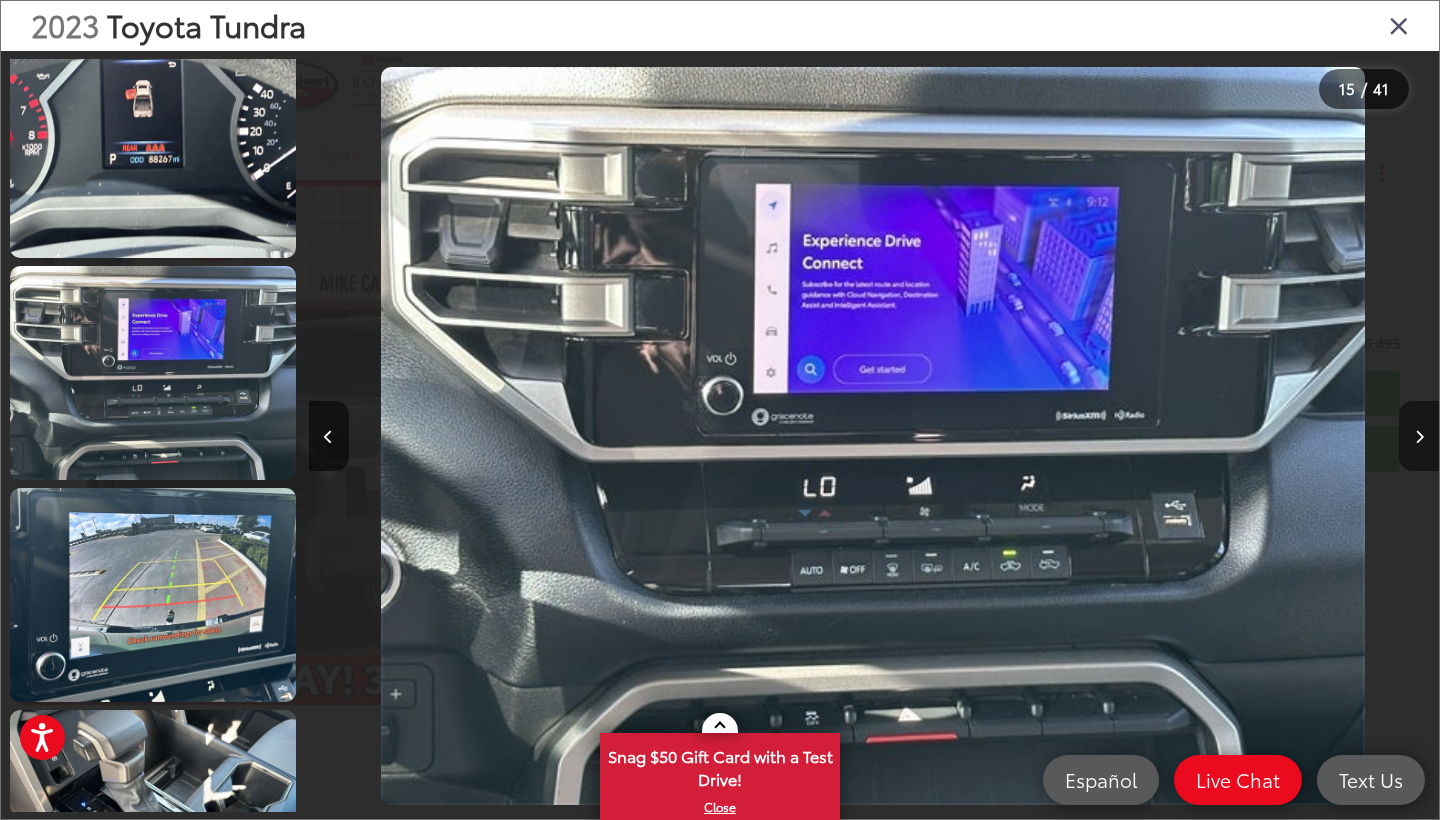 scroll, scrollTop: 0, scrollLeft: 16956, axis: horizontal 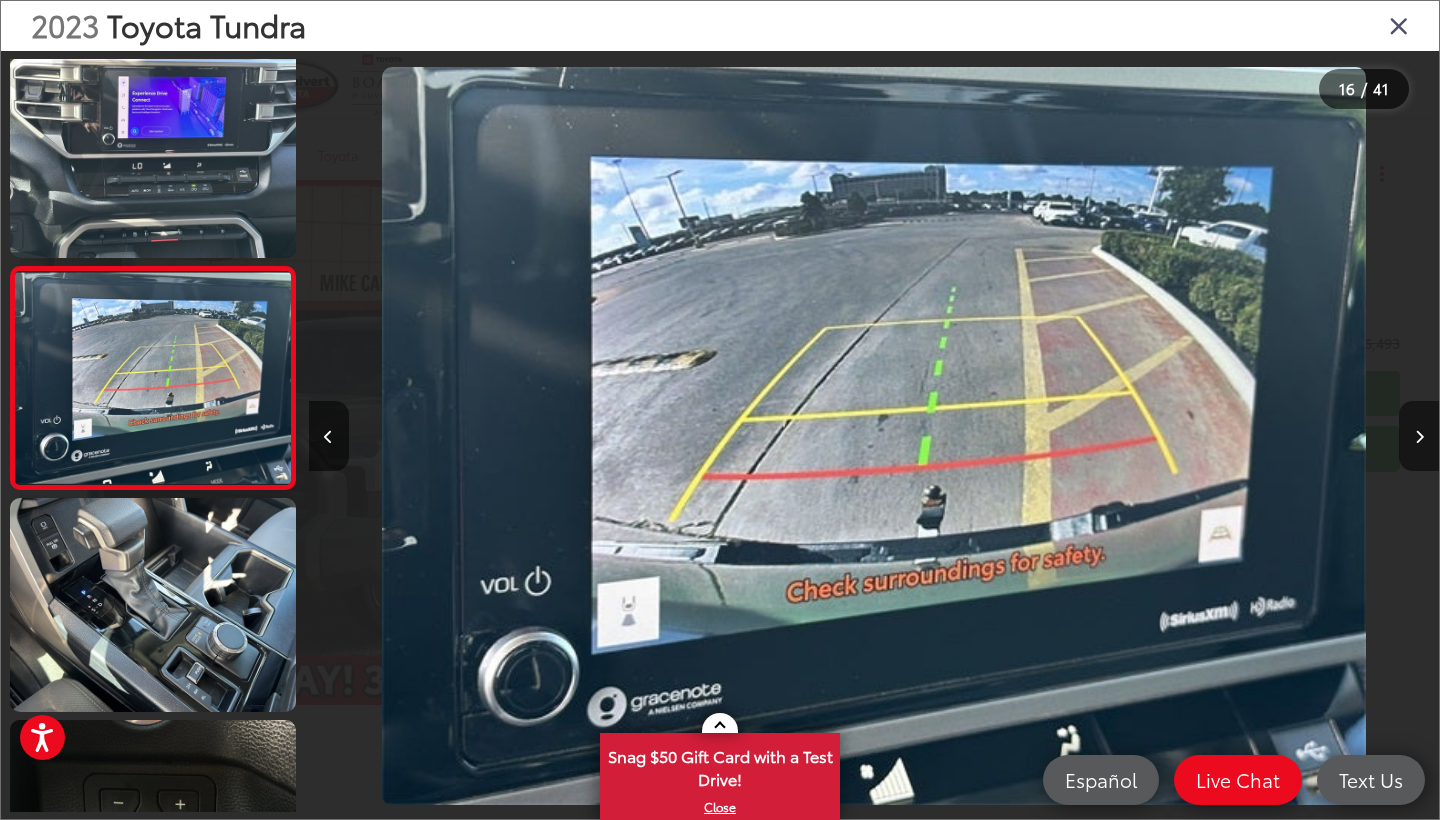 click at bounding box center (1419, 436) 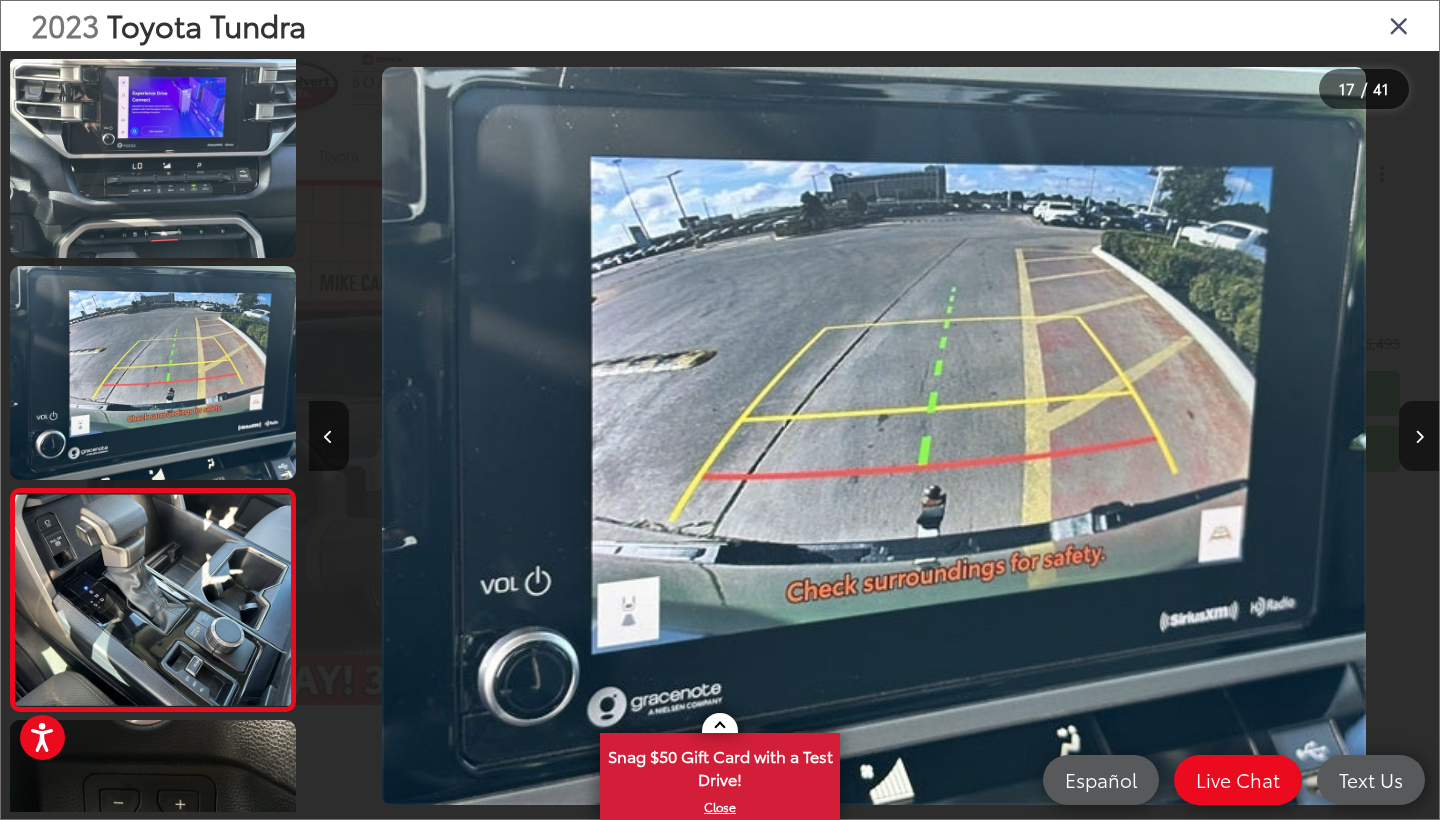 scroll, scrollTop: 3349, scrollLeft: 0, axis: vertical 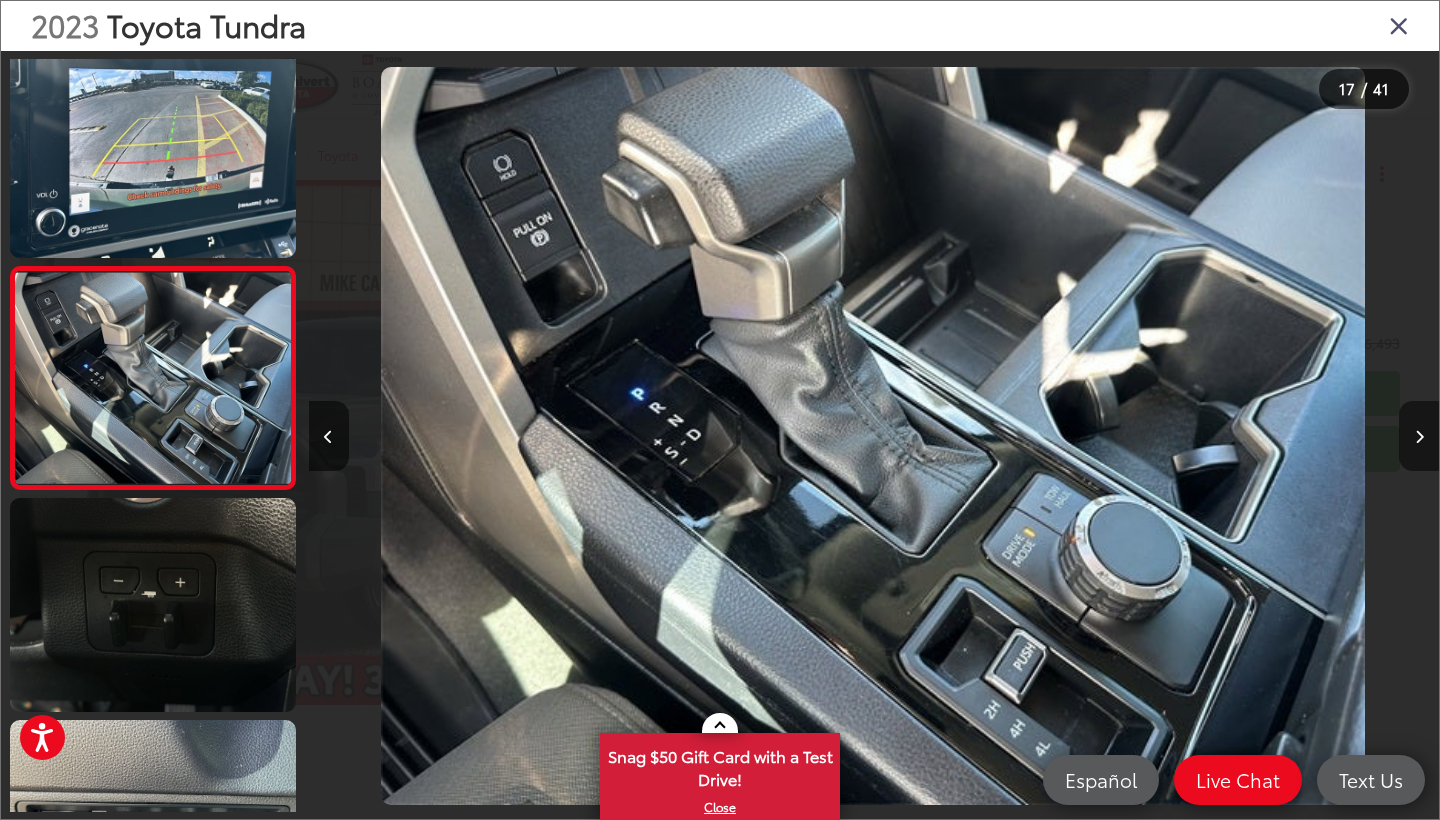 click at bounding box center (1419, 436) 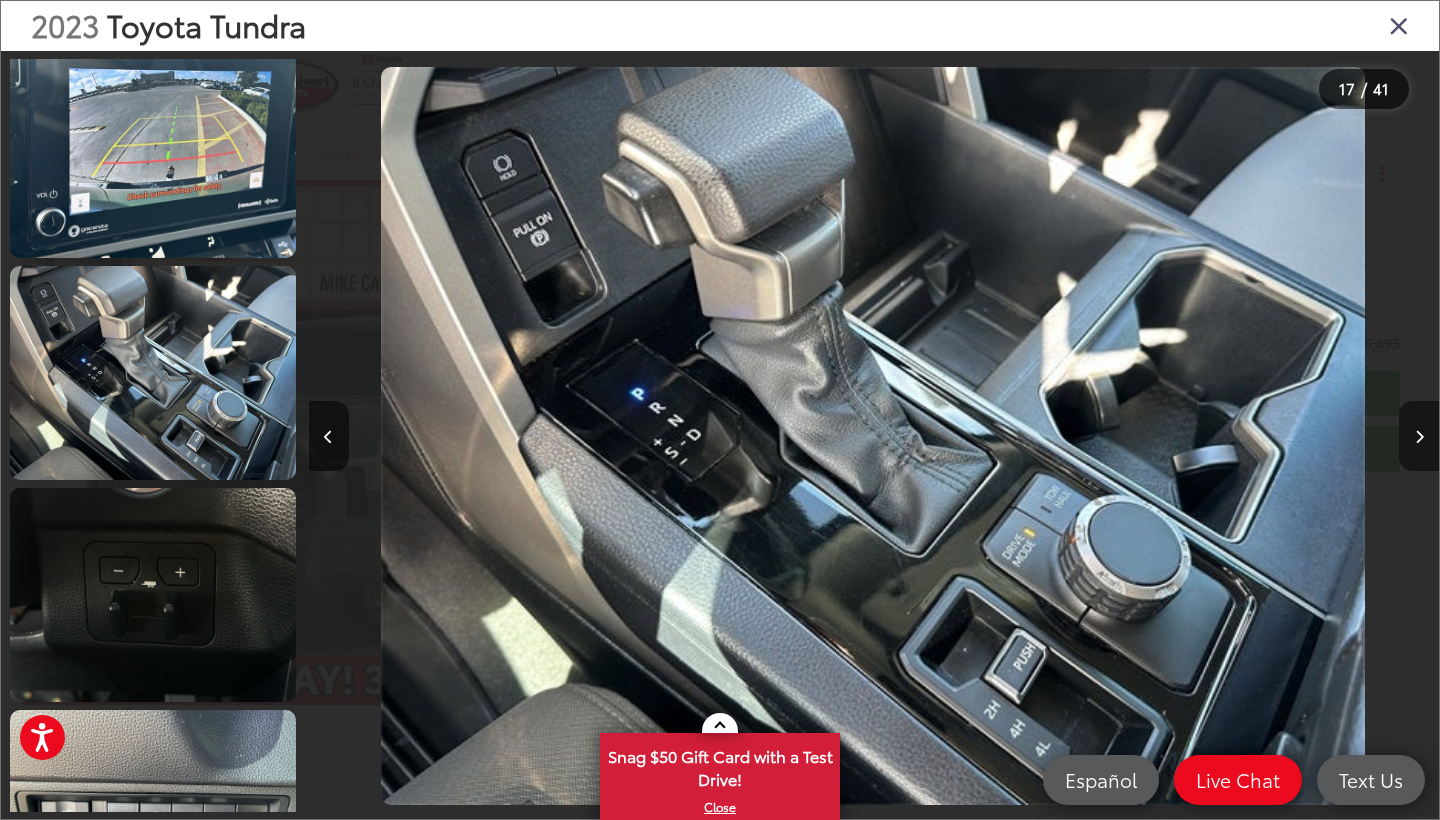 scroll, scrollTop: 3571, scrollLeft: 0, axis: vertical 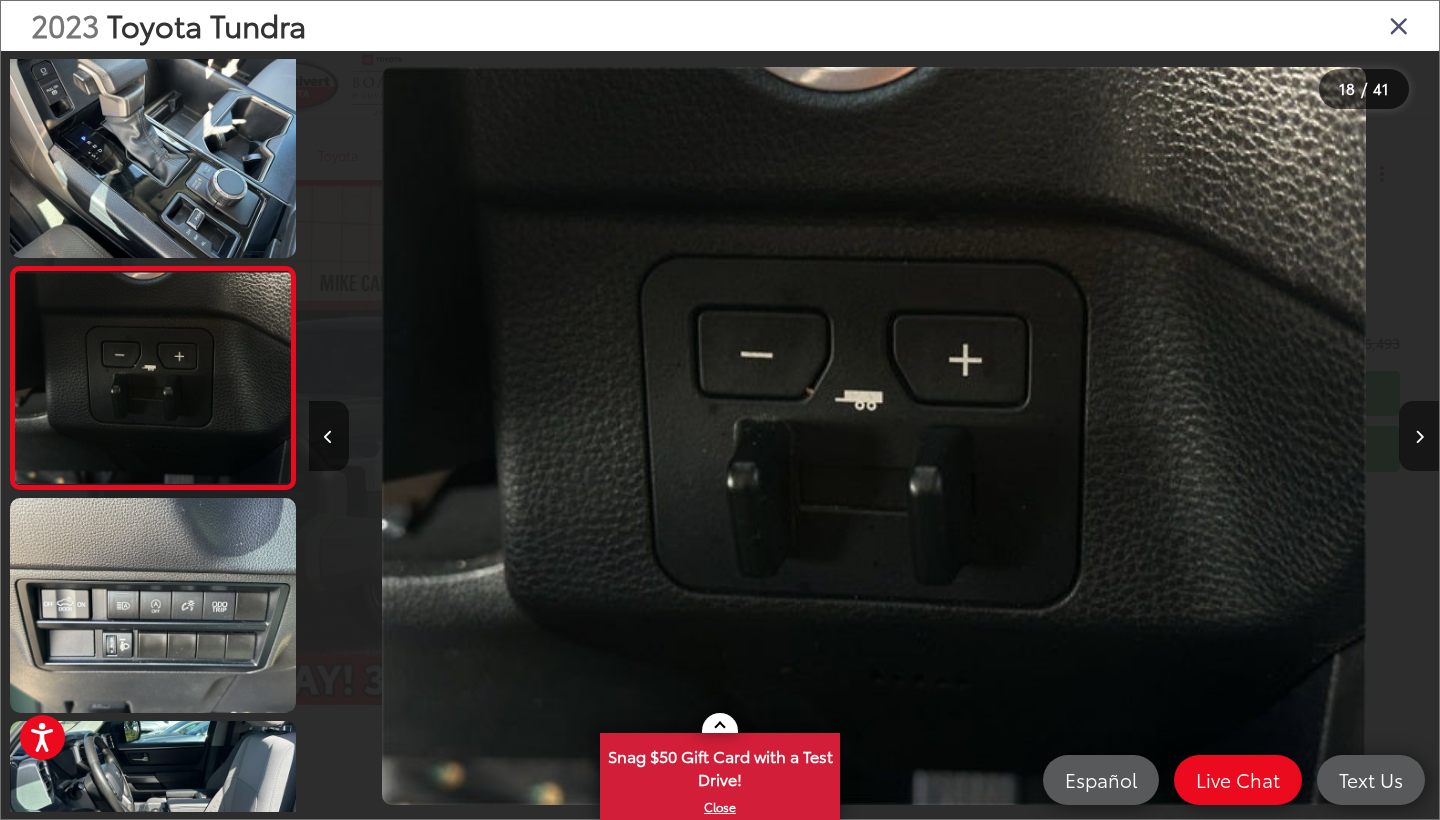 click at bounding box center [1419, 436] 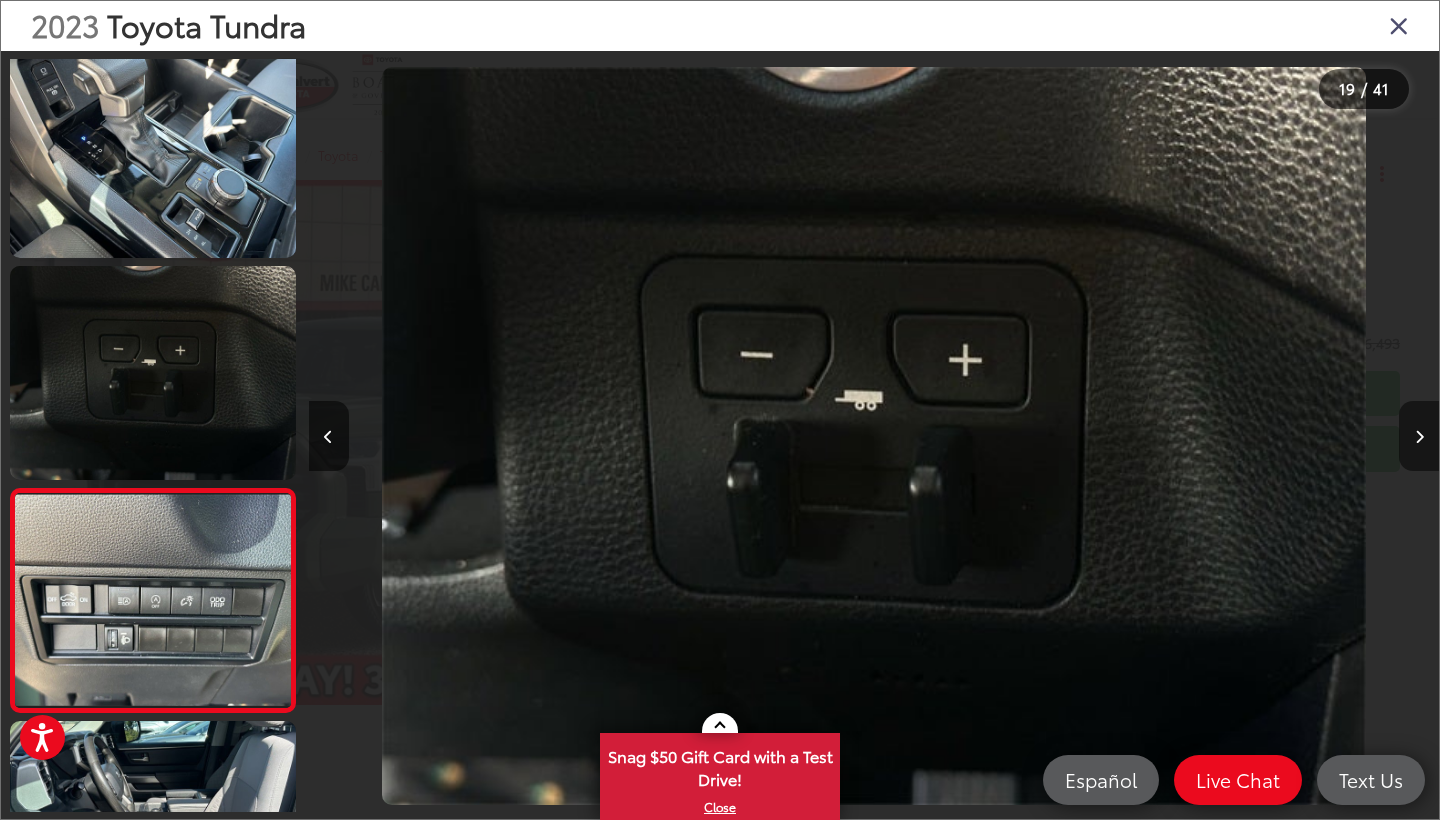 scroll 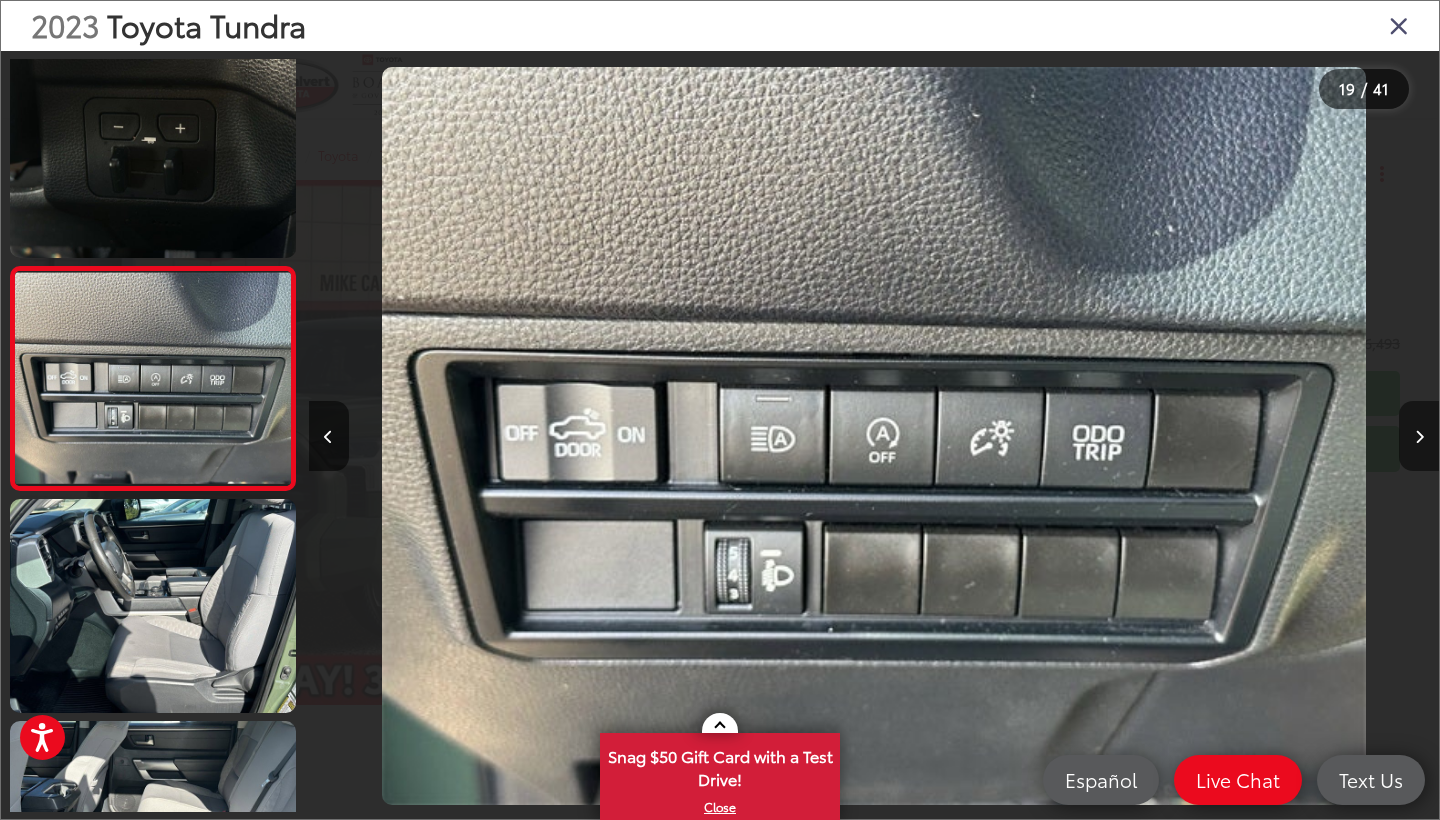 click at bounding box center [1419, 436] 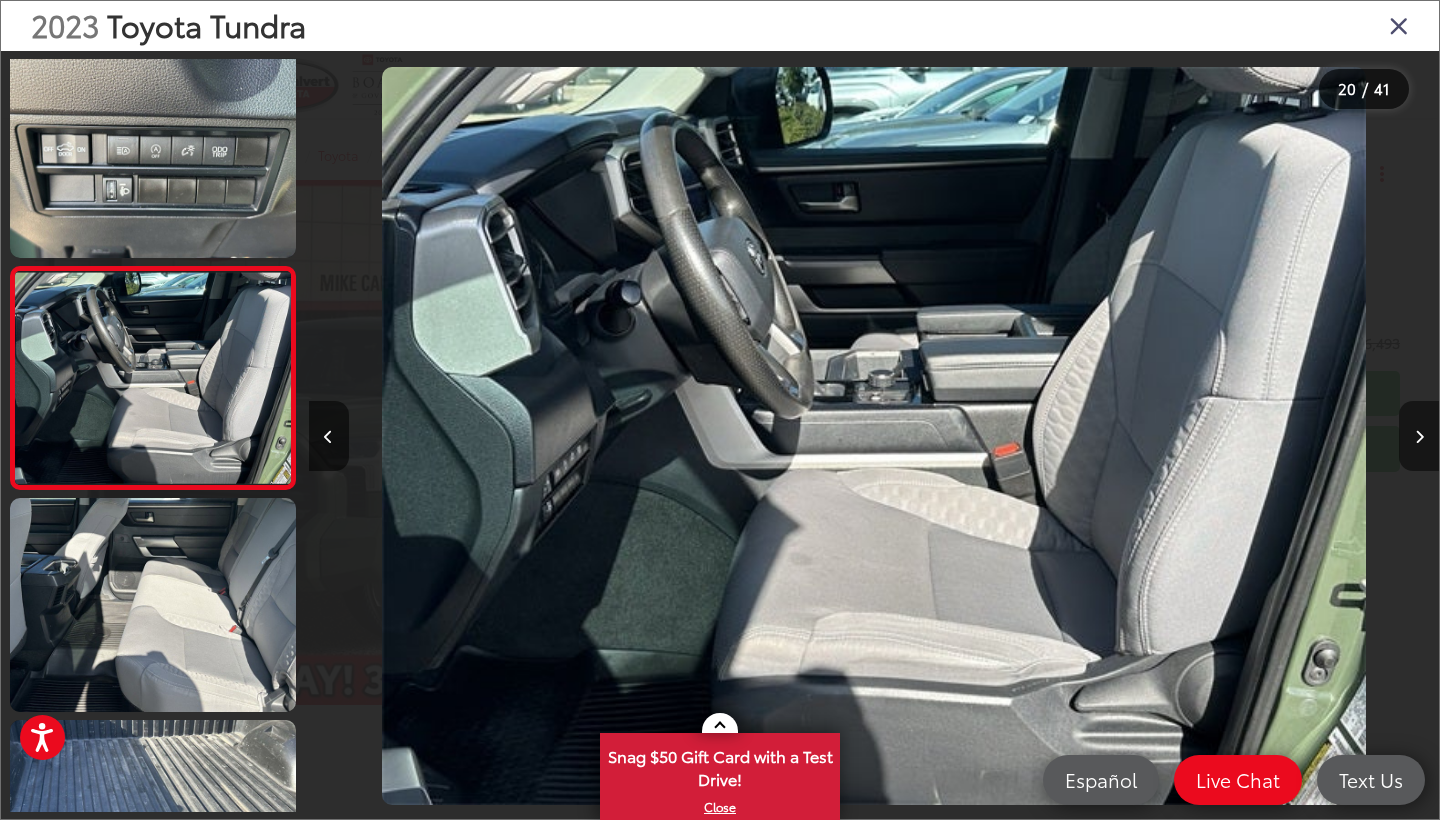 click at bounding box center [1419, 436] 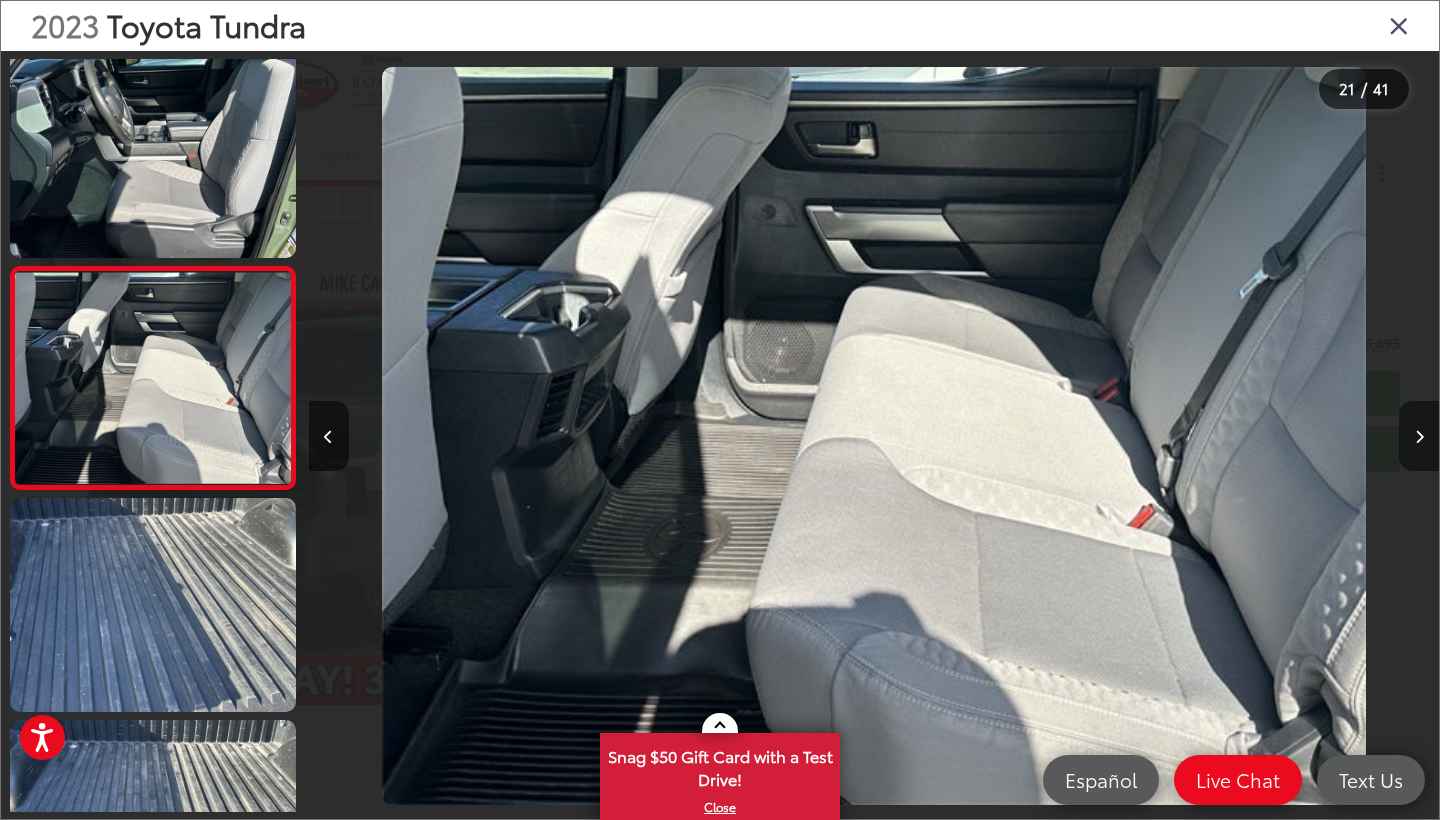 click at bounding box center [1419, 436] 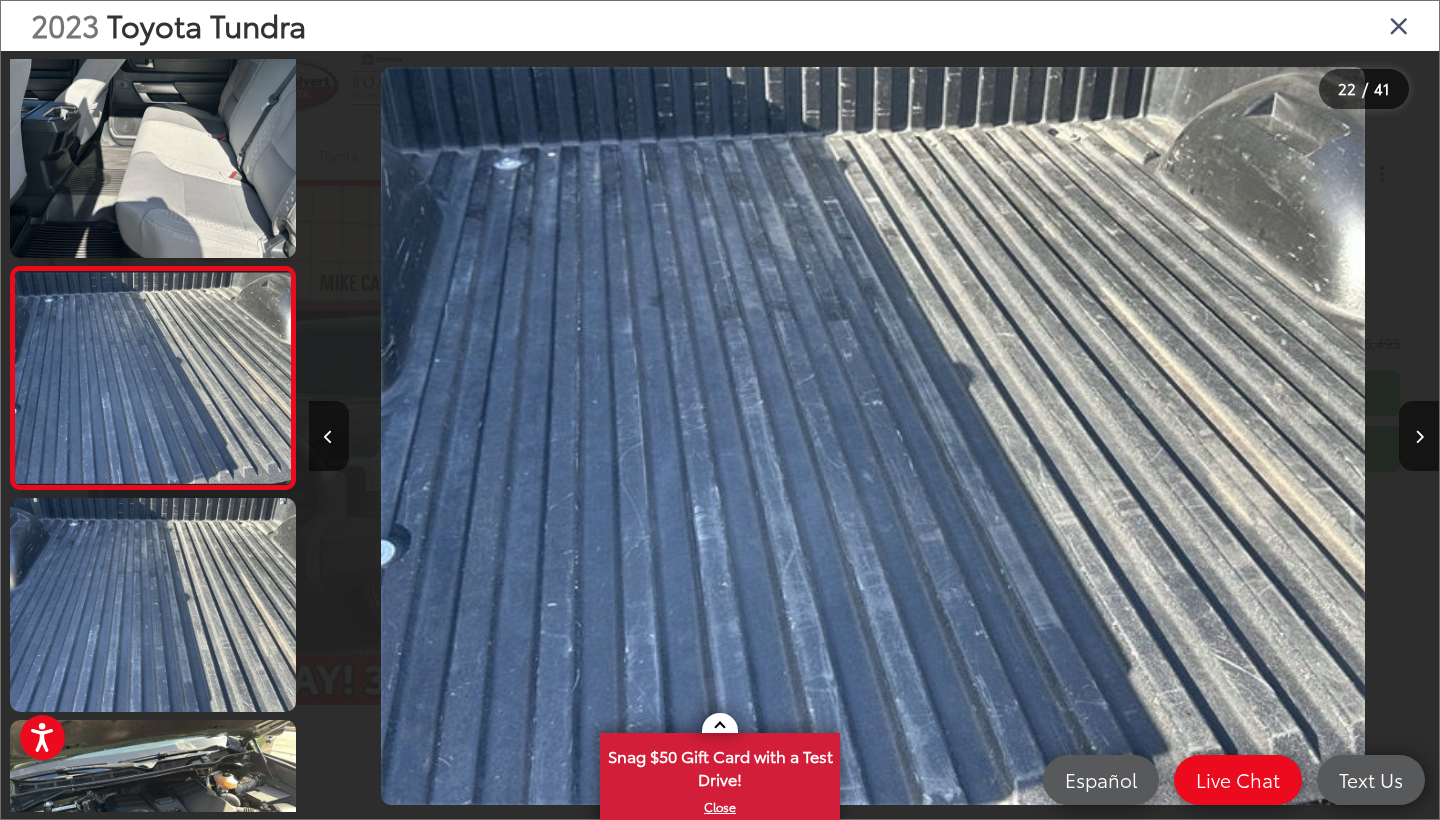 click at bounding box center (1399, 25) 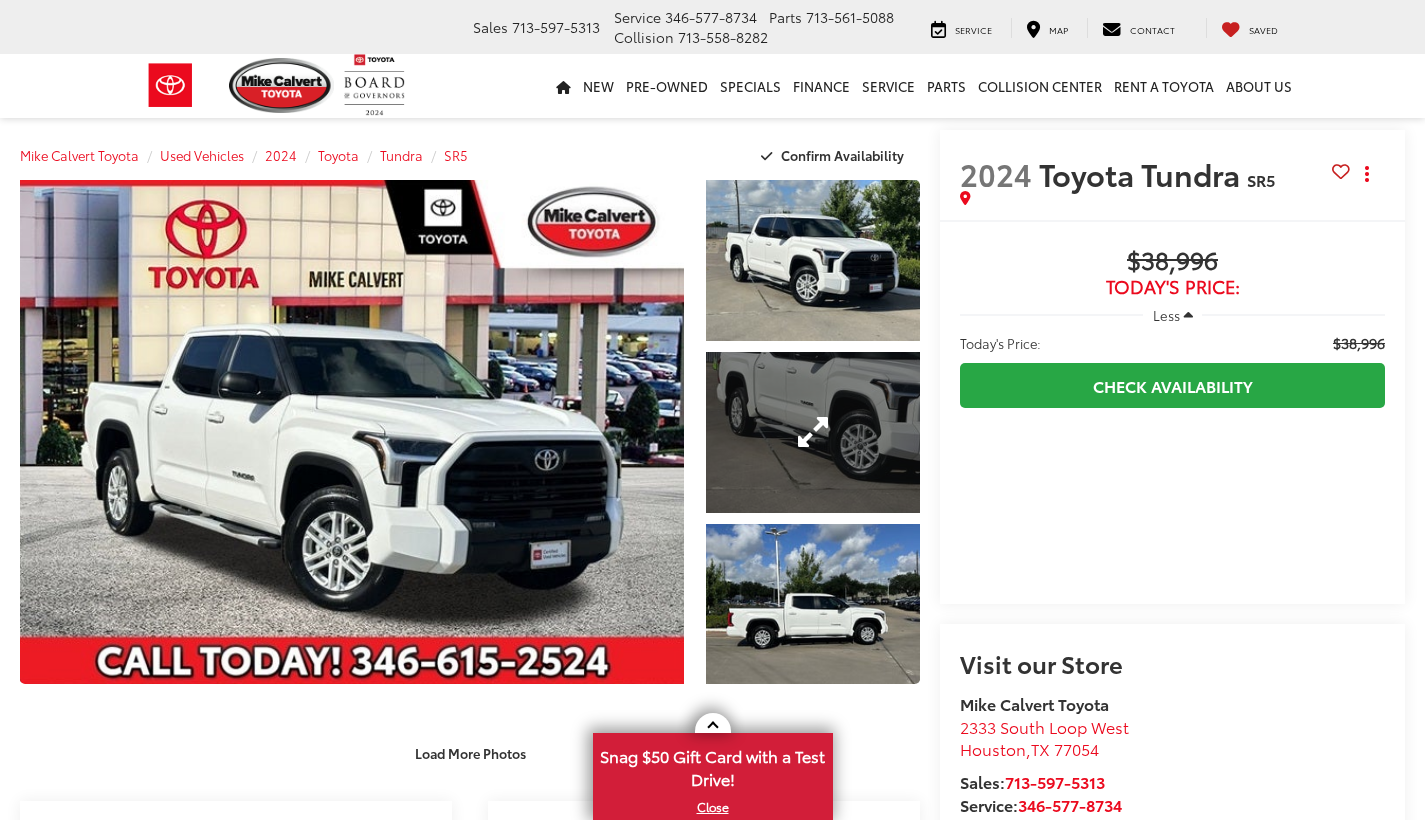scroll, scrollTop: 0, scrollLeft: 0, axis: both 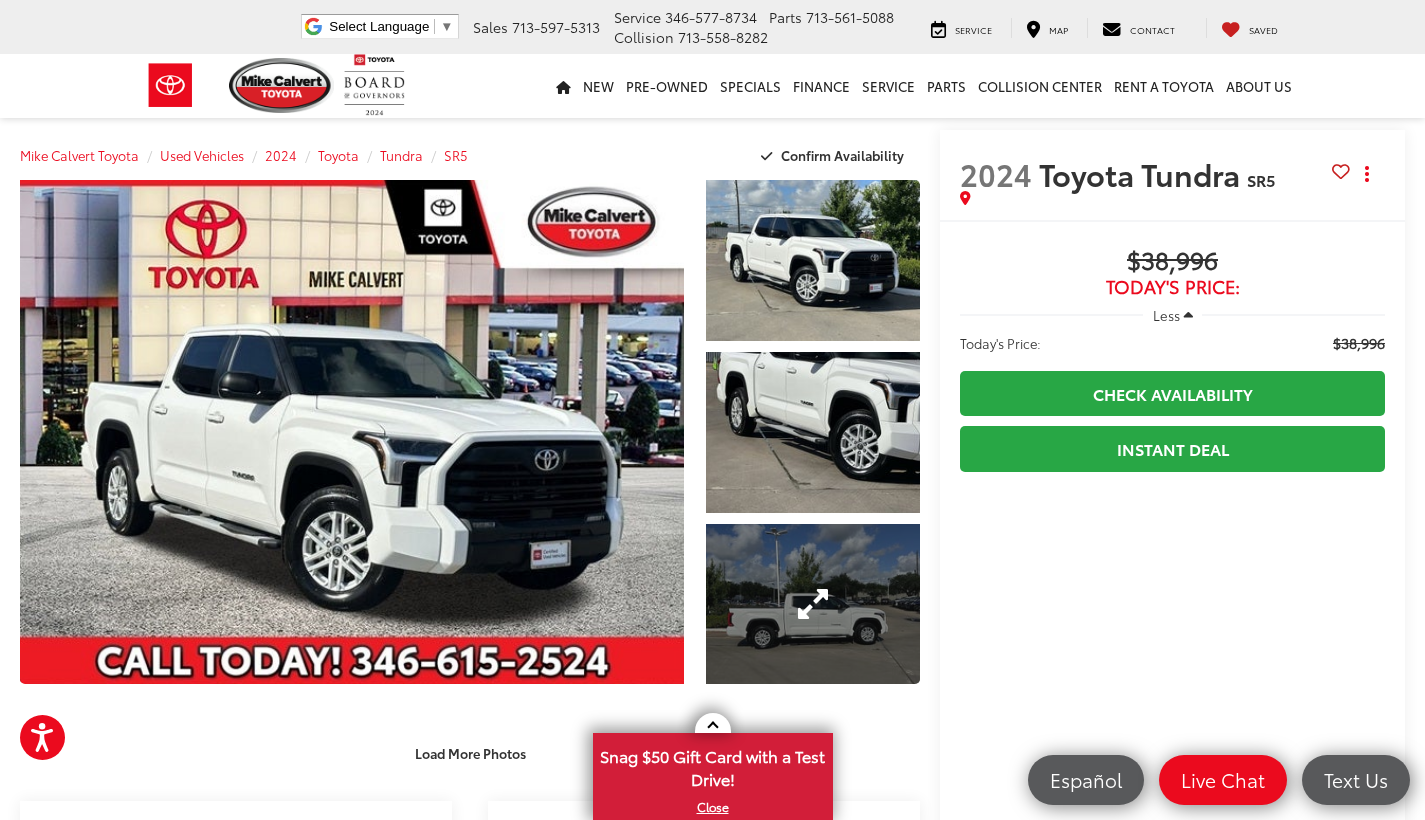 click at bounding box center [813, 604] 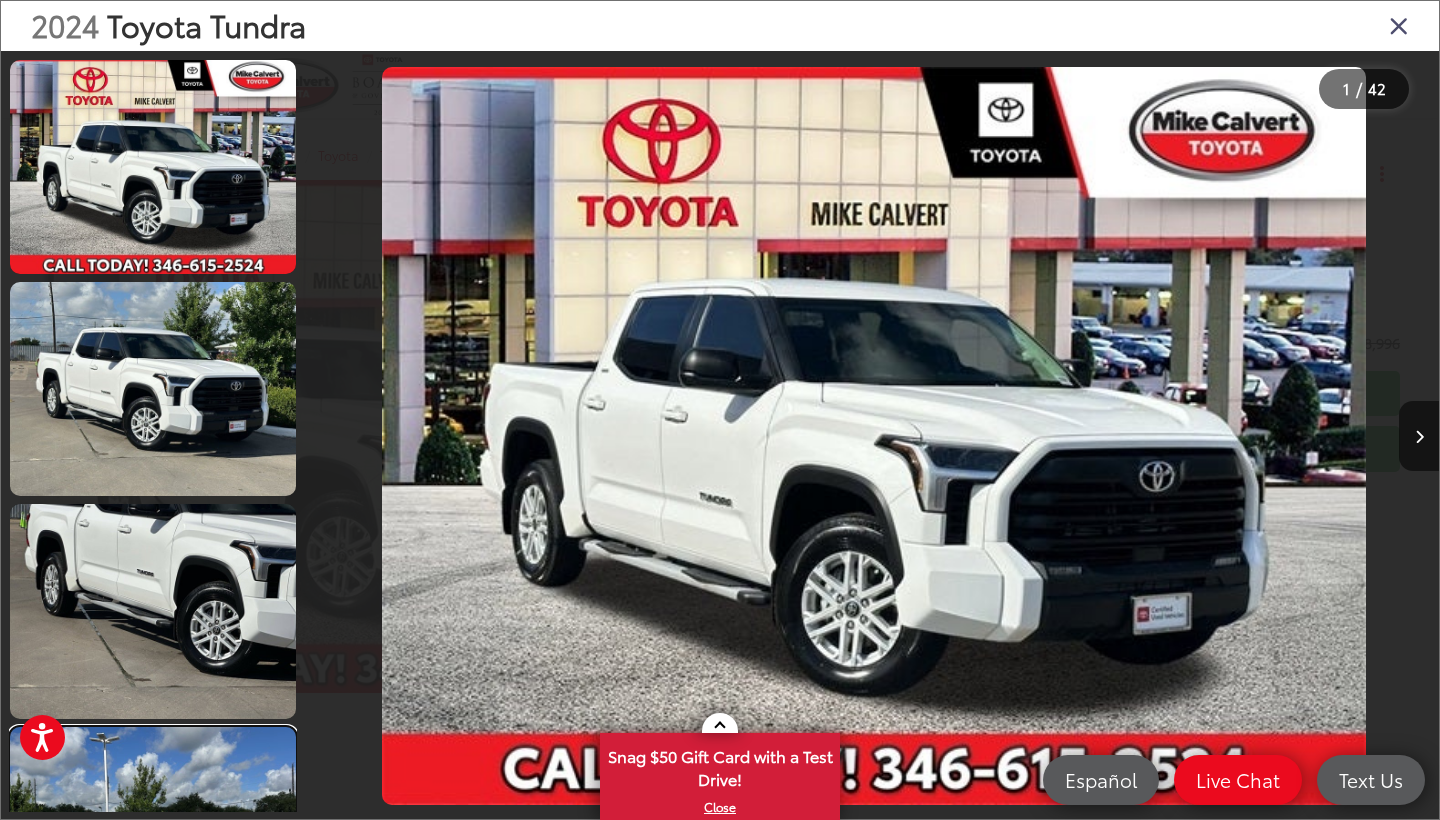 scroll, scrollTop: 304, scrollLeft: 0, axis: vertical 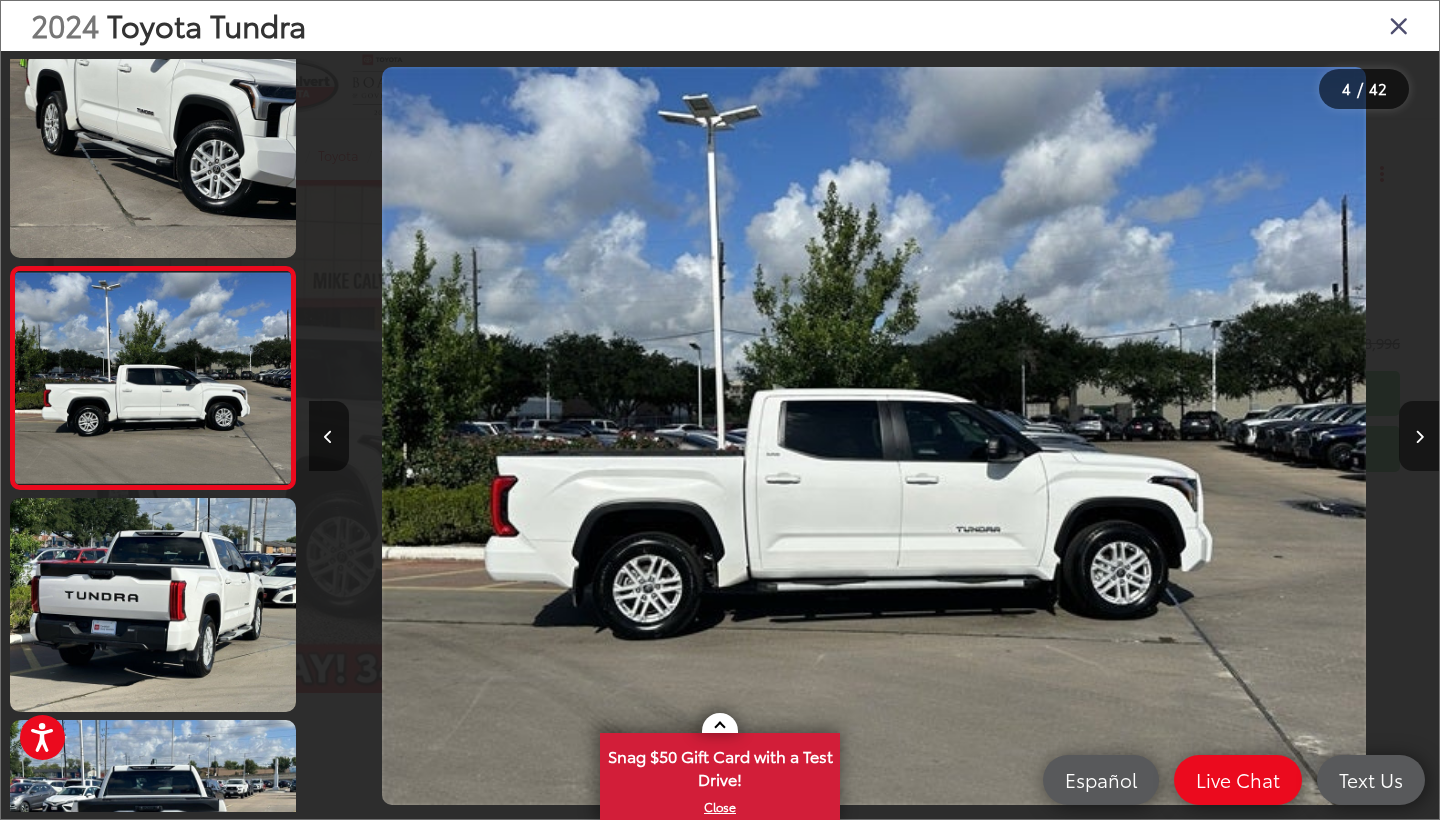 click at bounding box center (1419, 436) 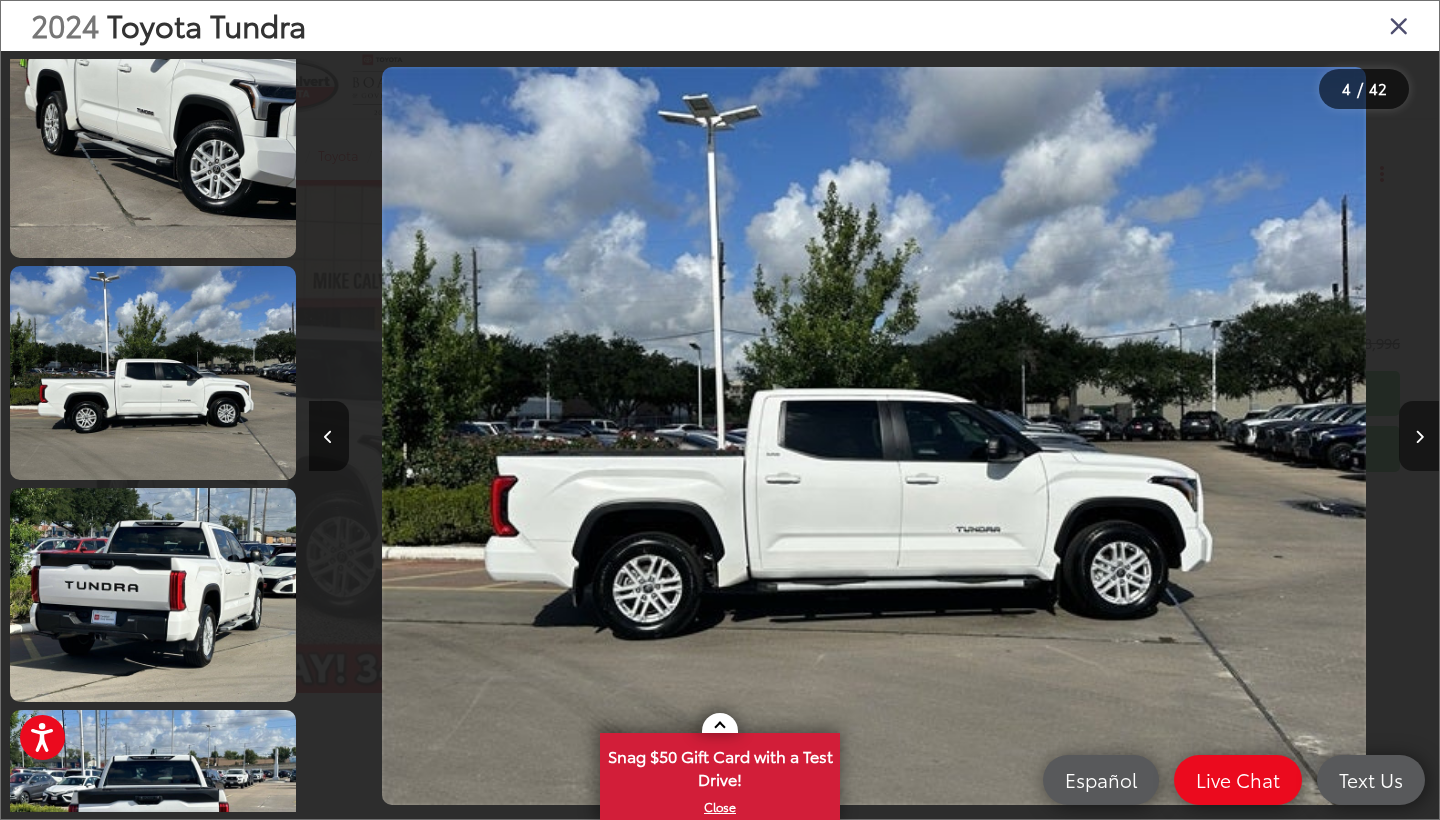scroll, scrollTop: 0, scrollLeft: 4522, axis: horizontal 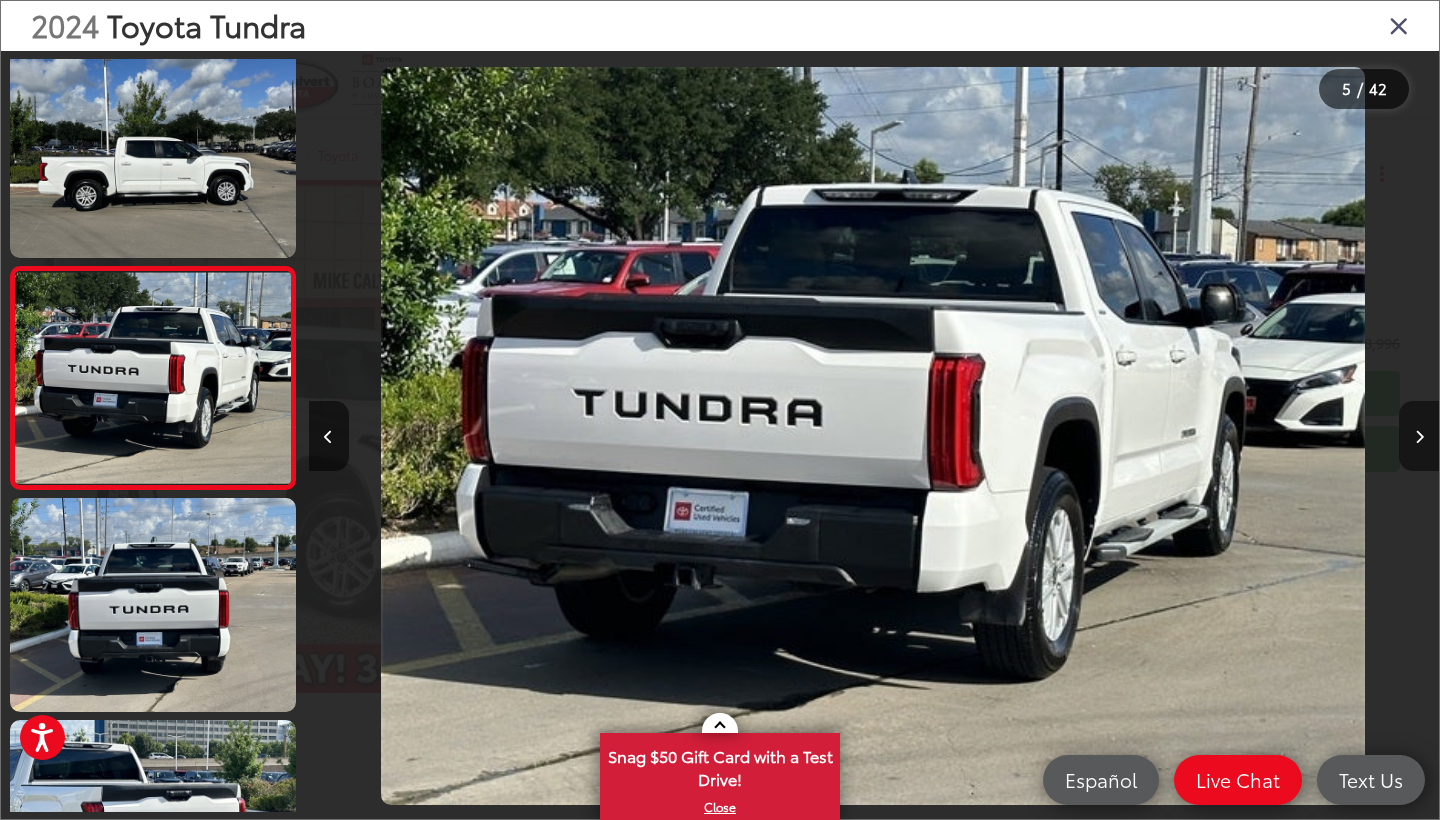 click at bounding box center [1419, 436] 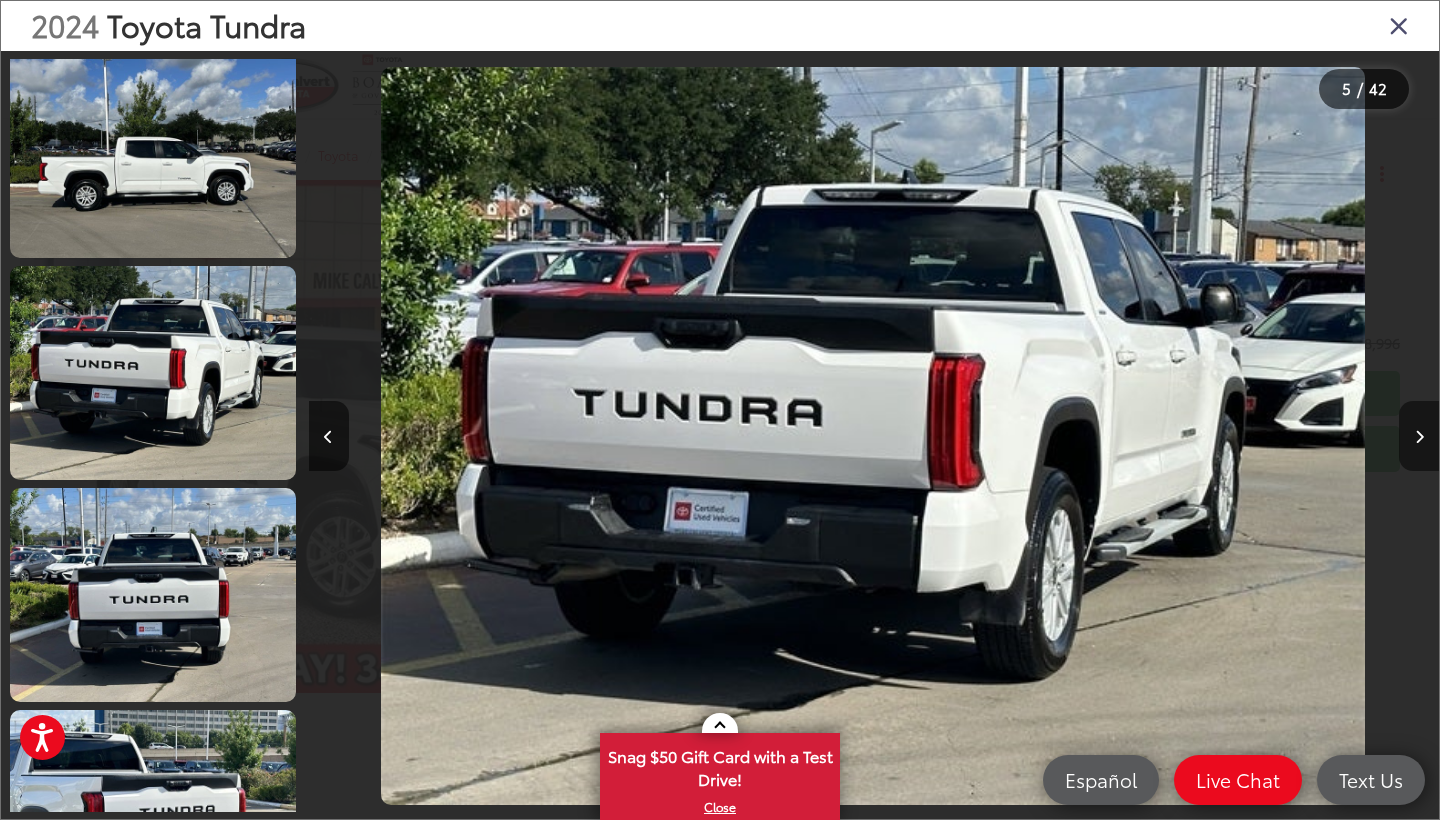 scroll, scrollTop: 0, scrollLeft: 5652, axis: horizontal 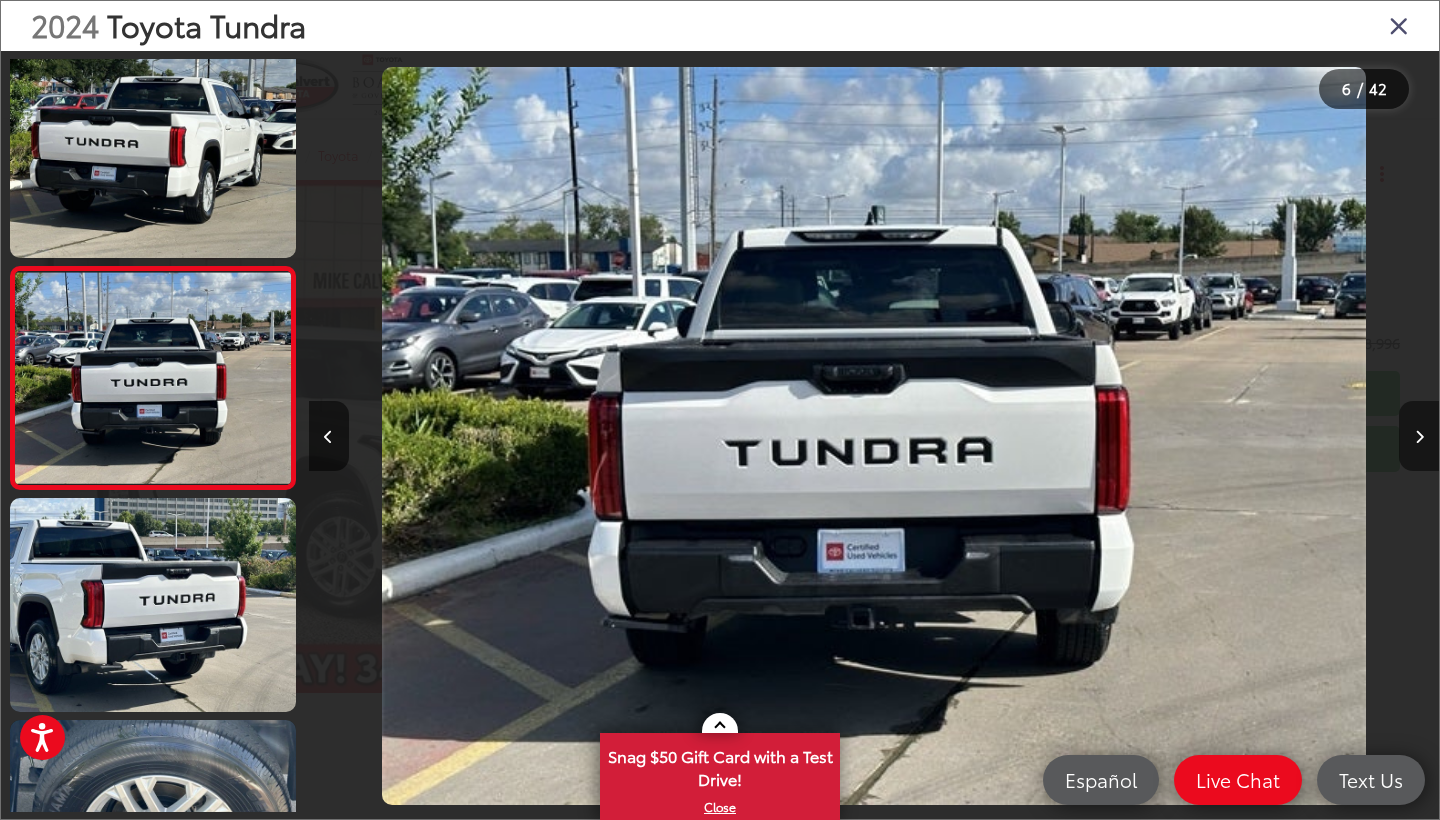 click at bounding box center [1419, 436] 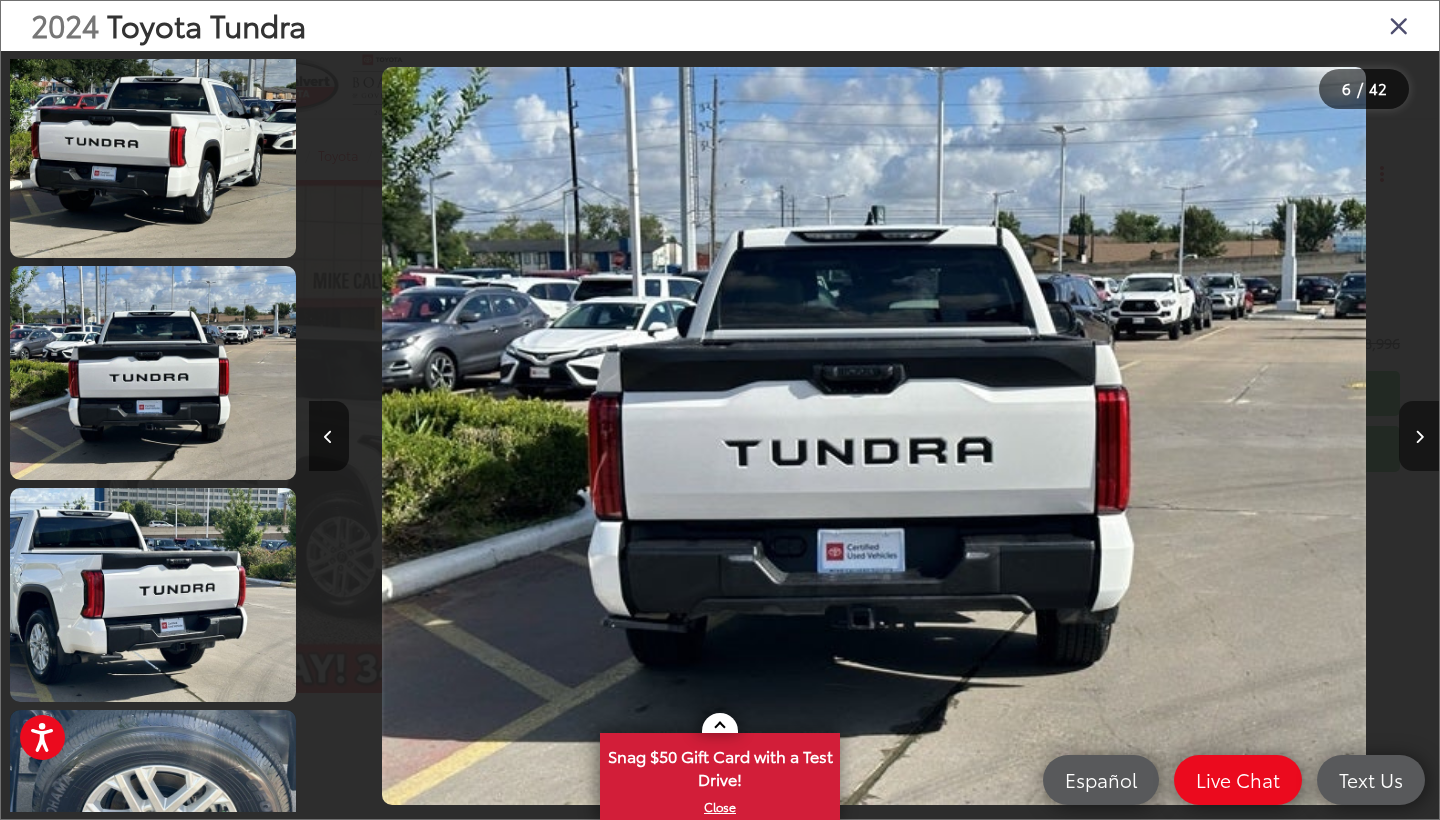 scroll, scrollTop: 0, scrollLeft: 6782, axis: horizontal 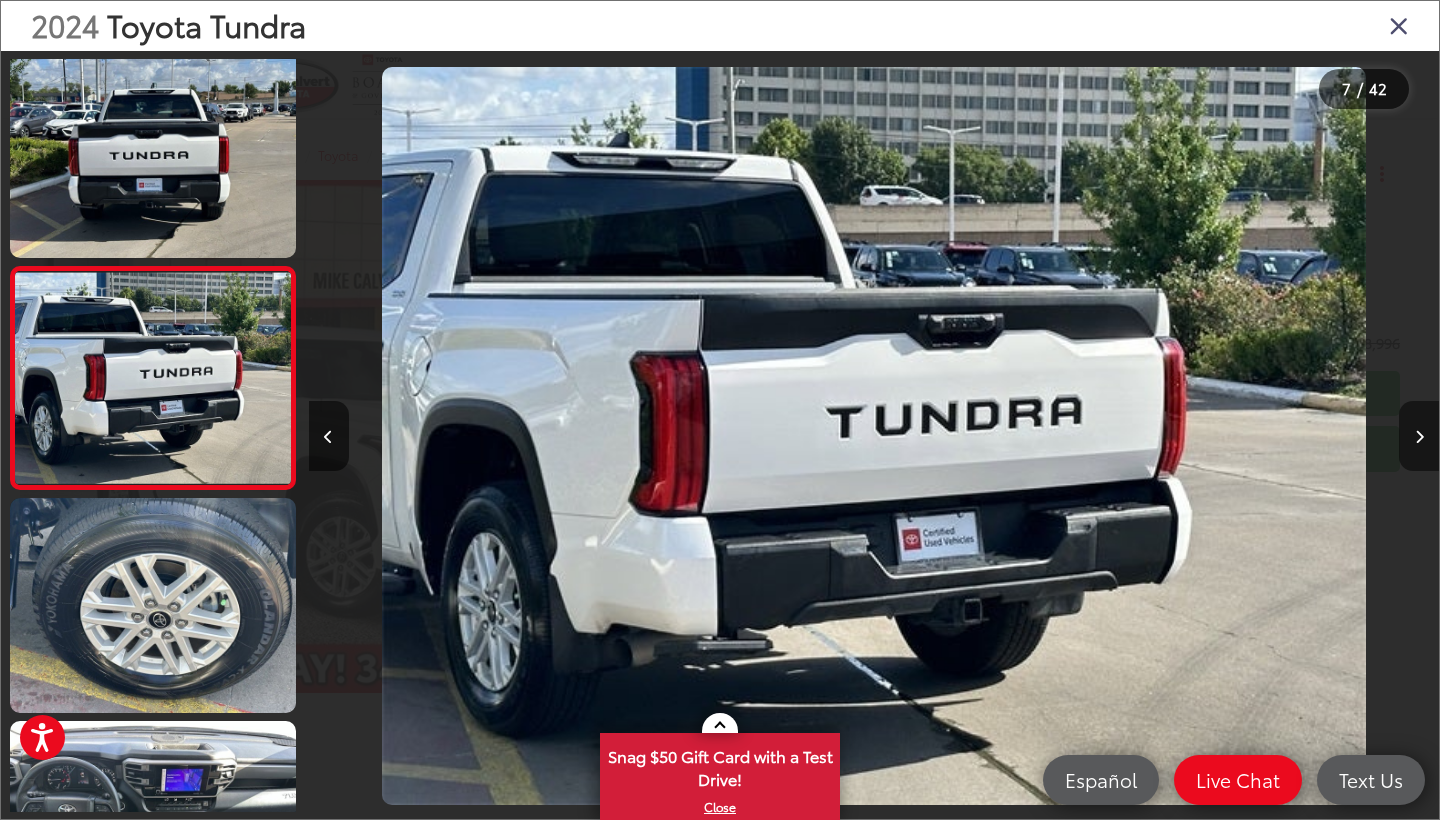 click at bounding box center [1419, 436] 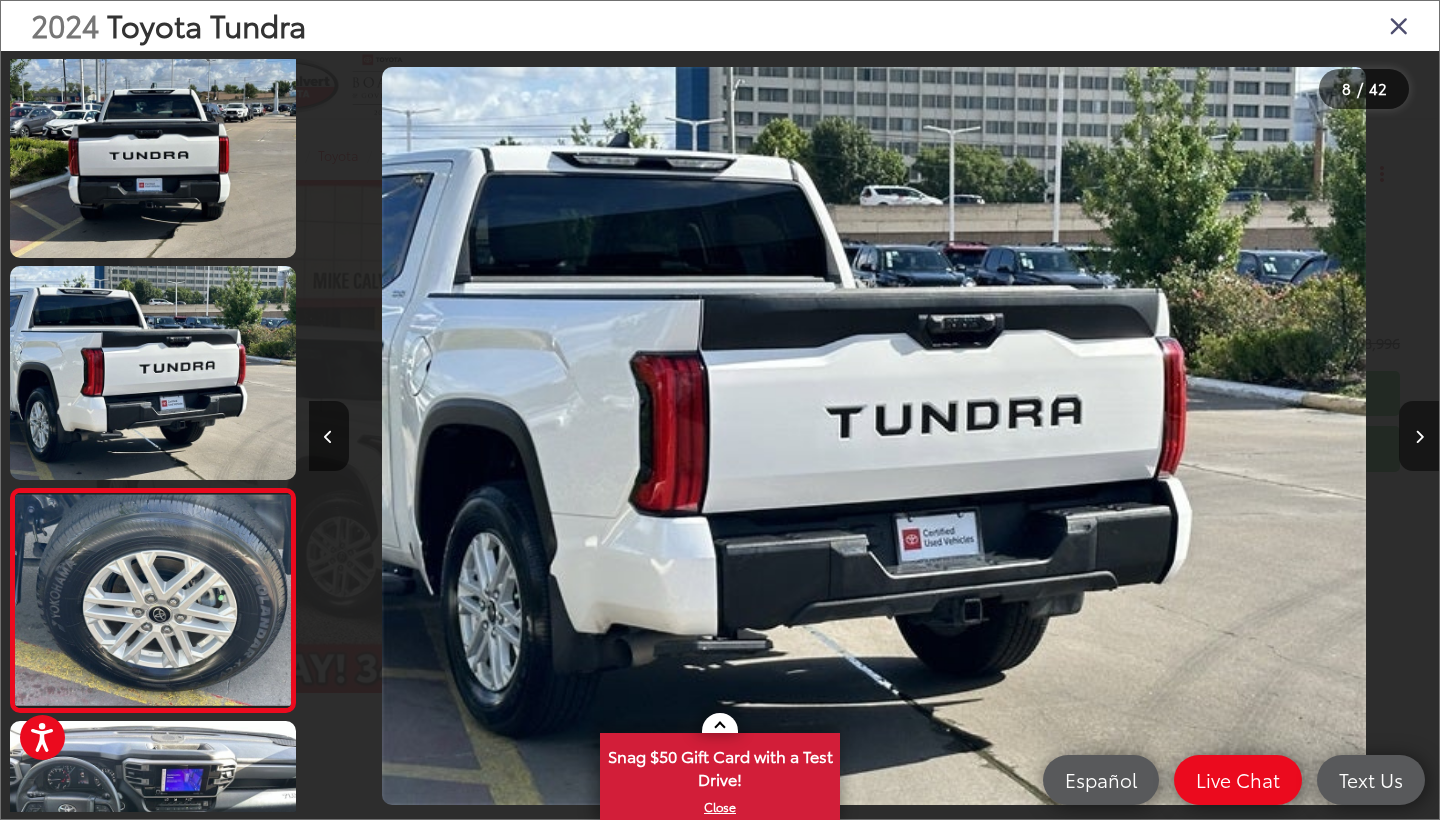 scroll, scrollTop: 0, scrollLeft: 7910, axis: horizontal 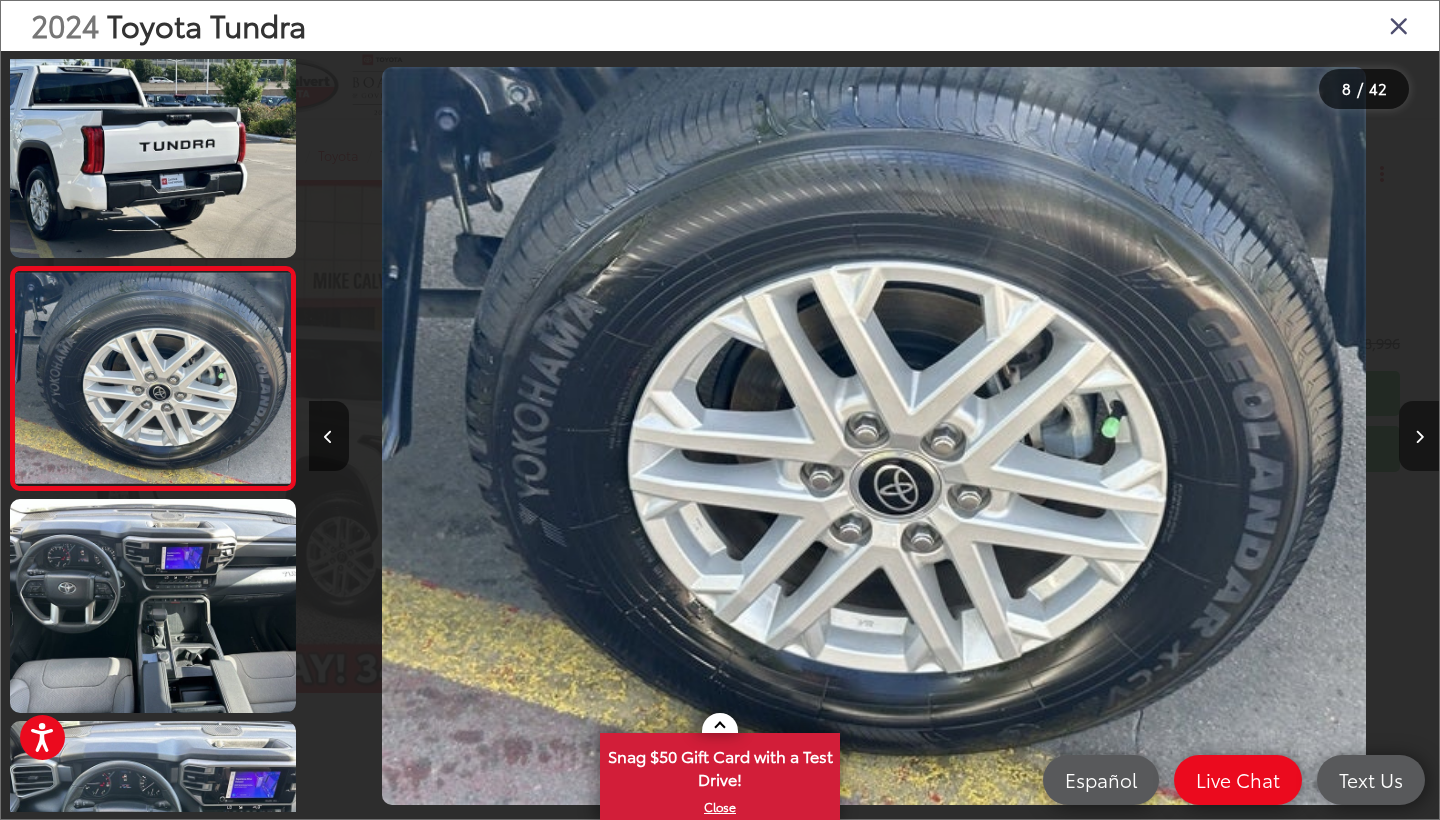 click at bounding box center [1419, 436] 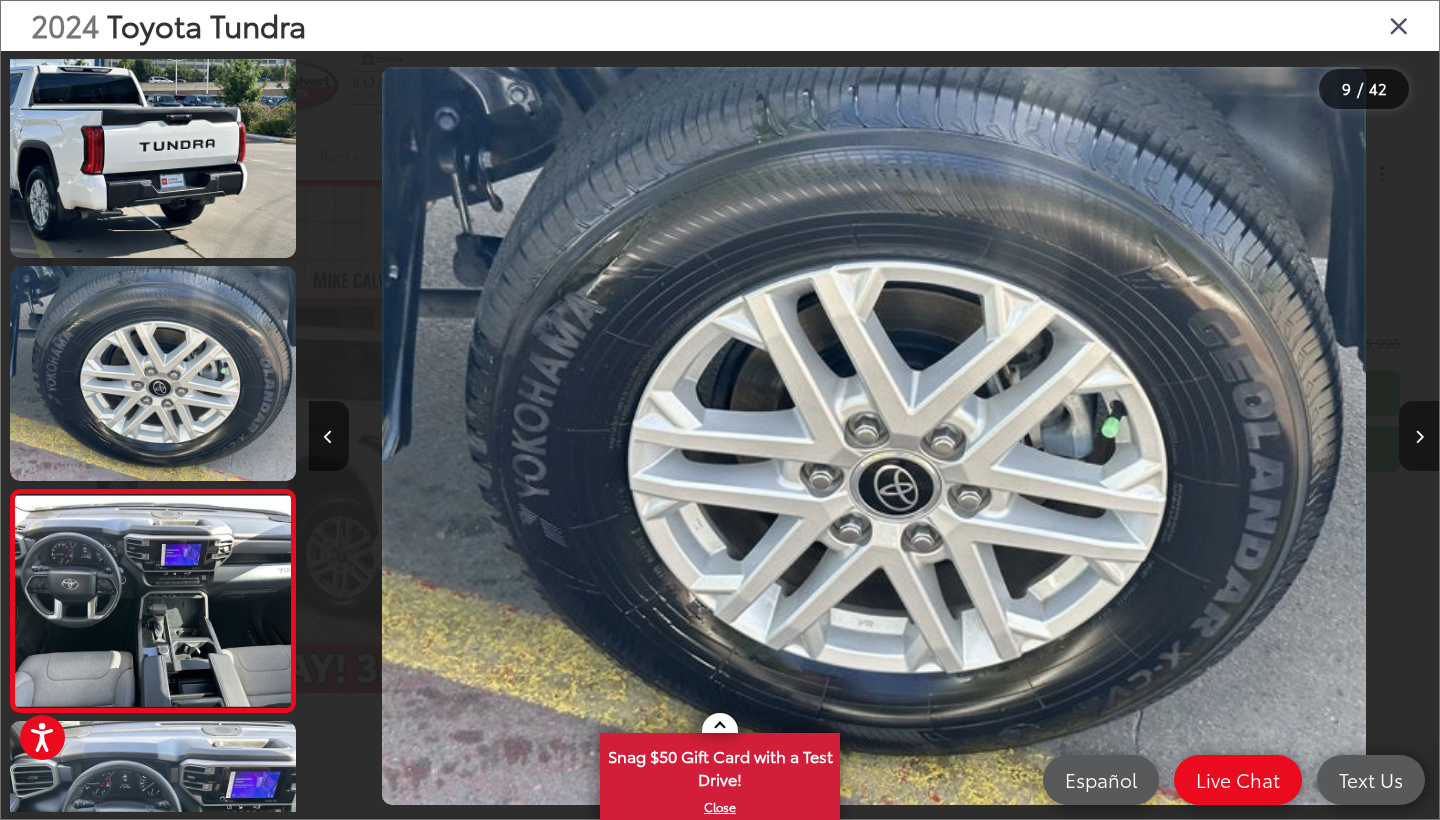 scroll, scrollTop: 0, scrollLeft: 9040, axis: horizontal 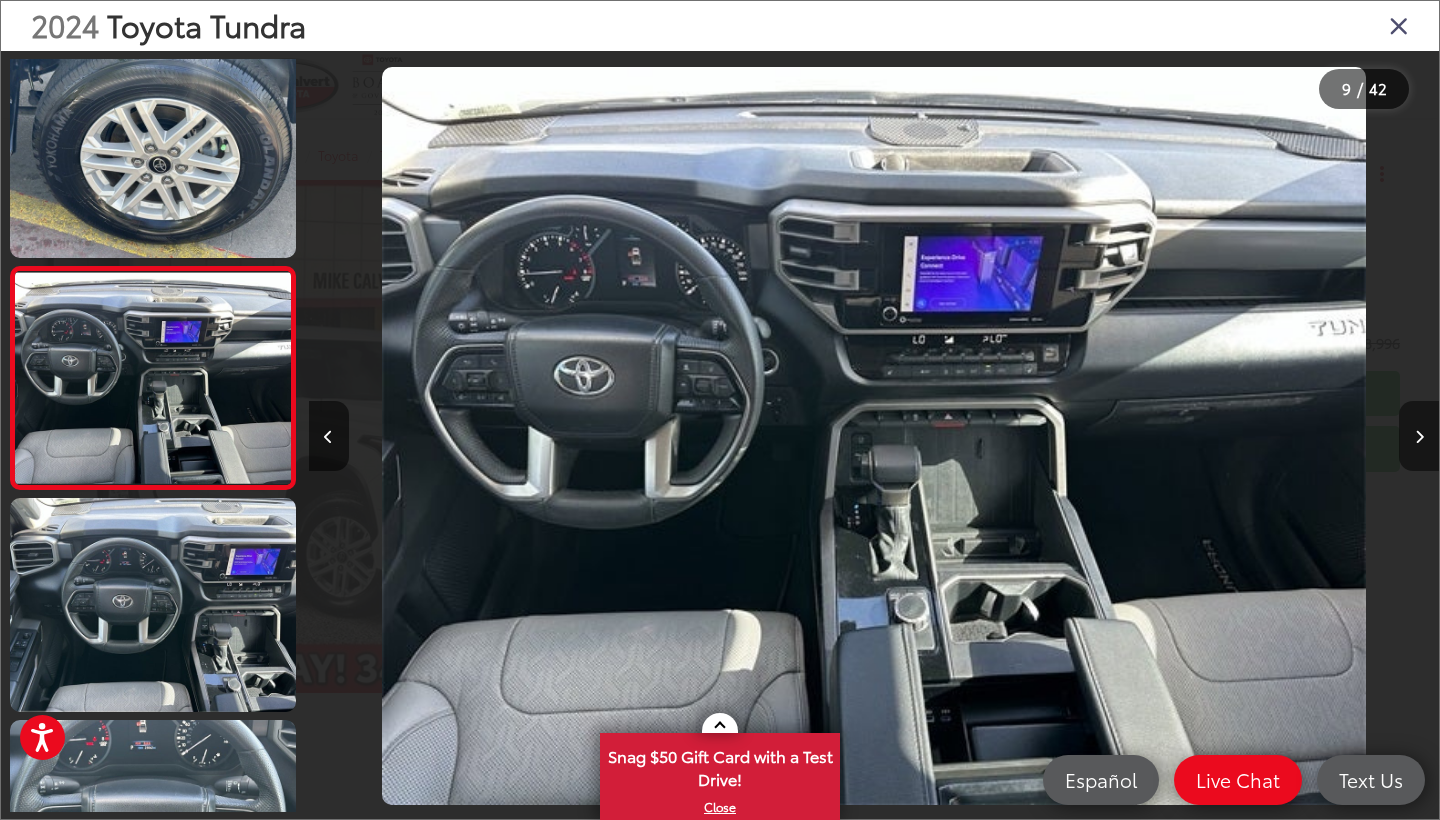 click at bounding box center [1419, 436] 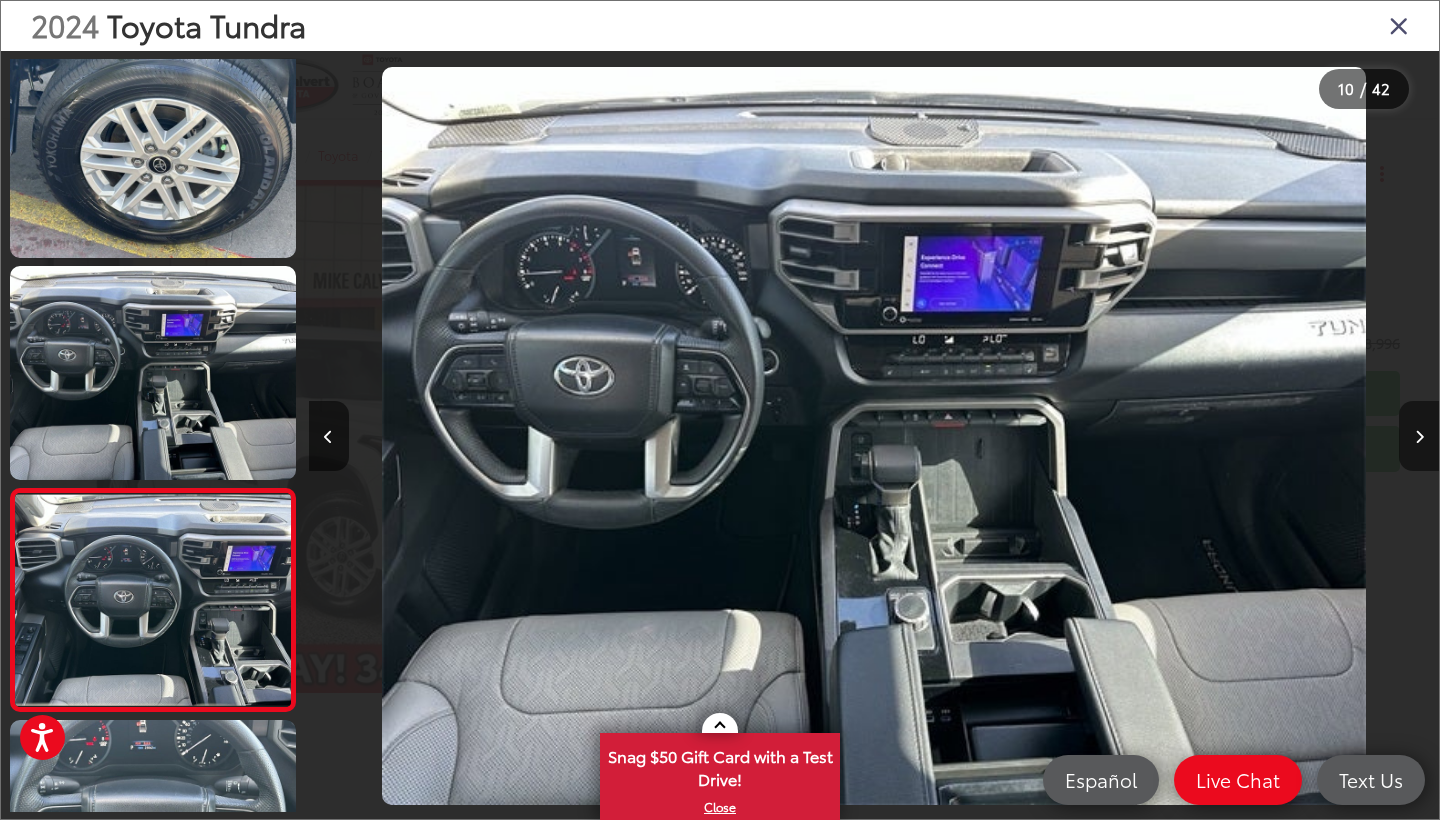 scroll, scrollTop: 0, scrollLeft: 10174, axis: horizontal 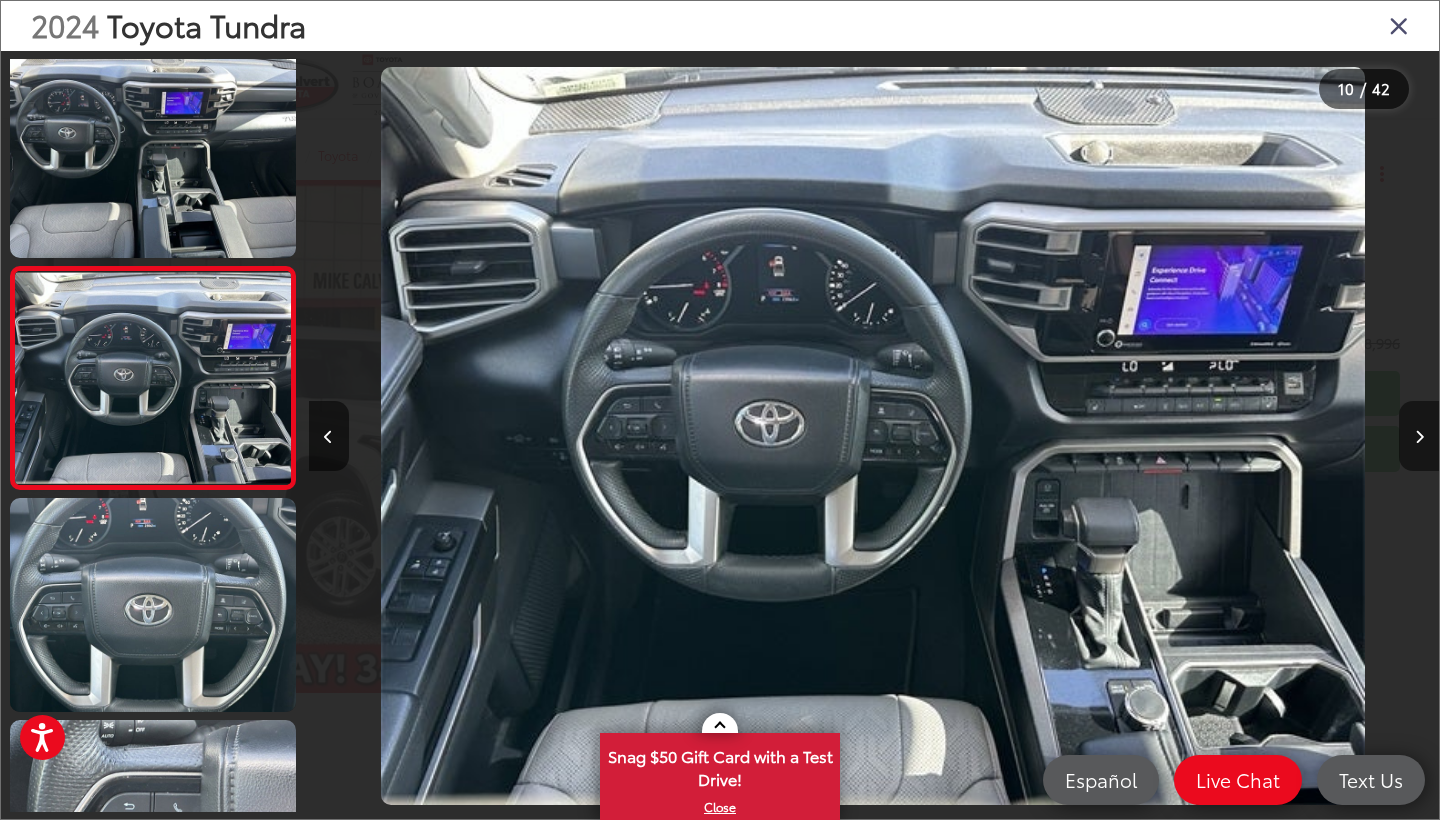 click at bounding box center [1419, 436] 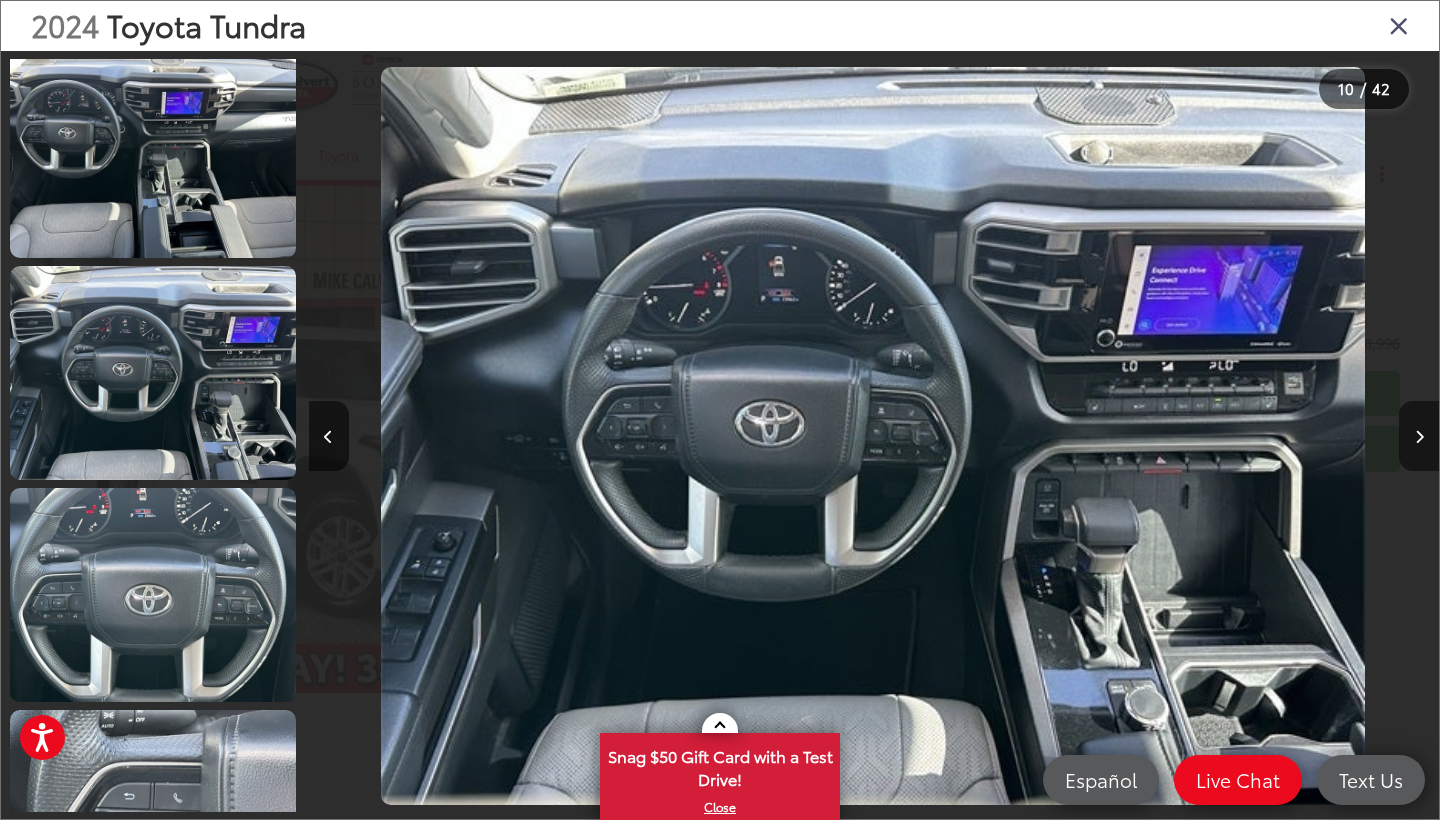 scroll, scrollTop: 0, scrollLeft: 11304, axis: horizontal 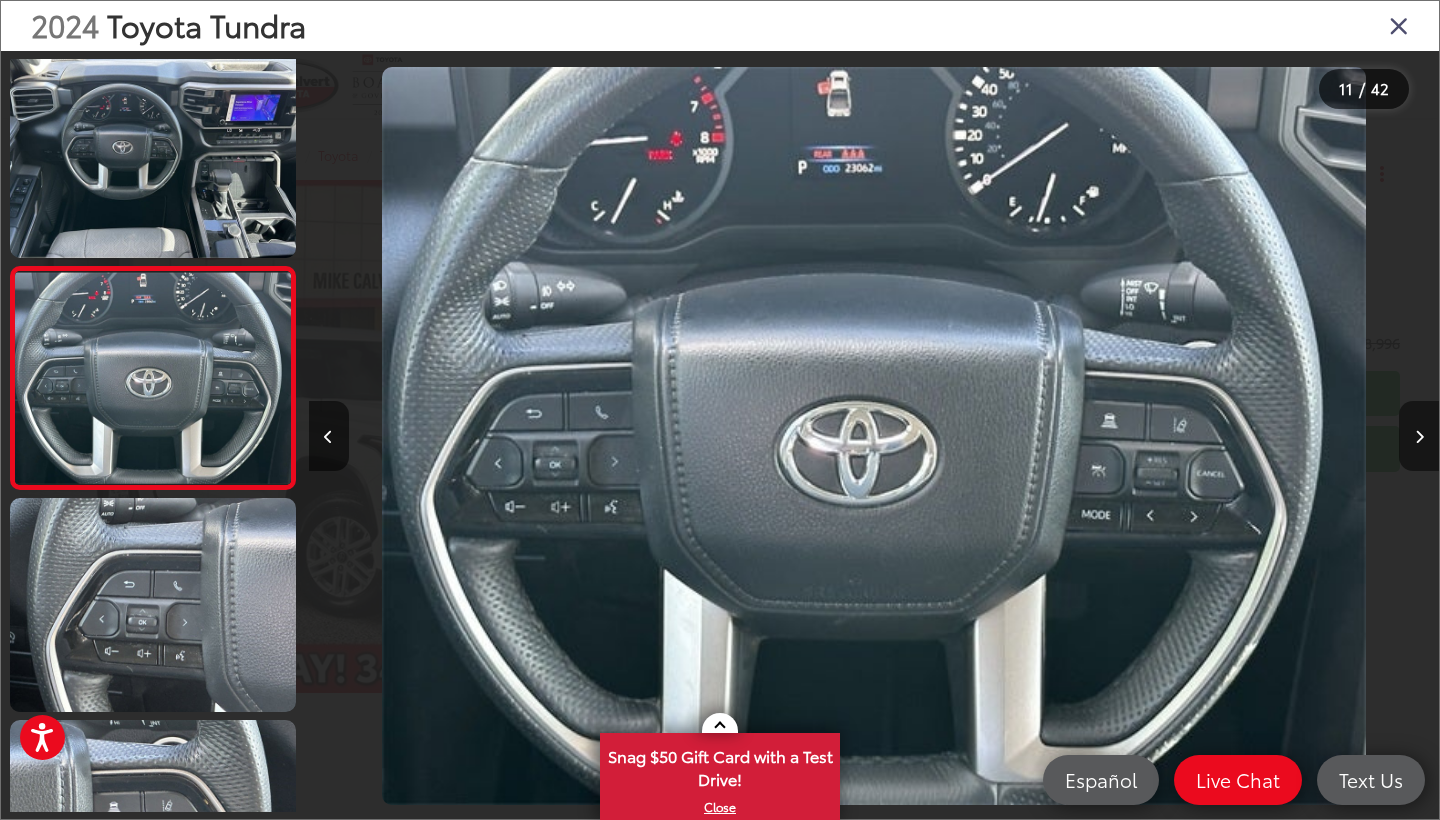click at bounding box center [1419, 436] 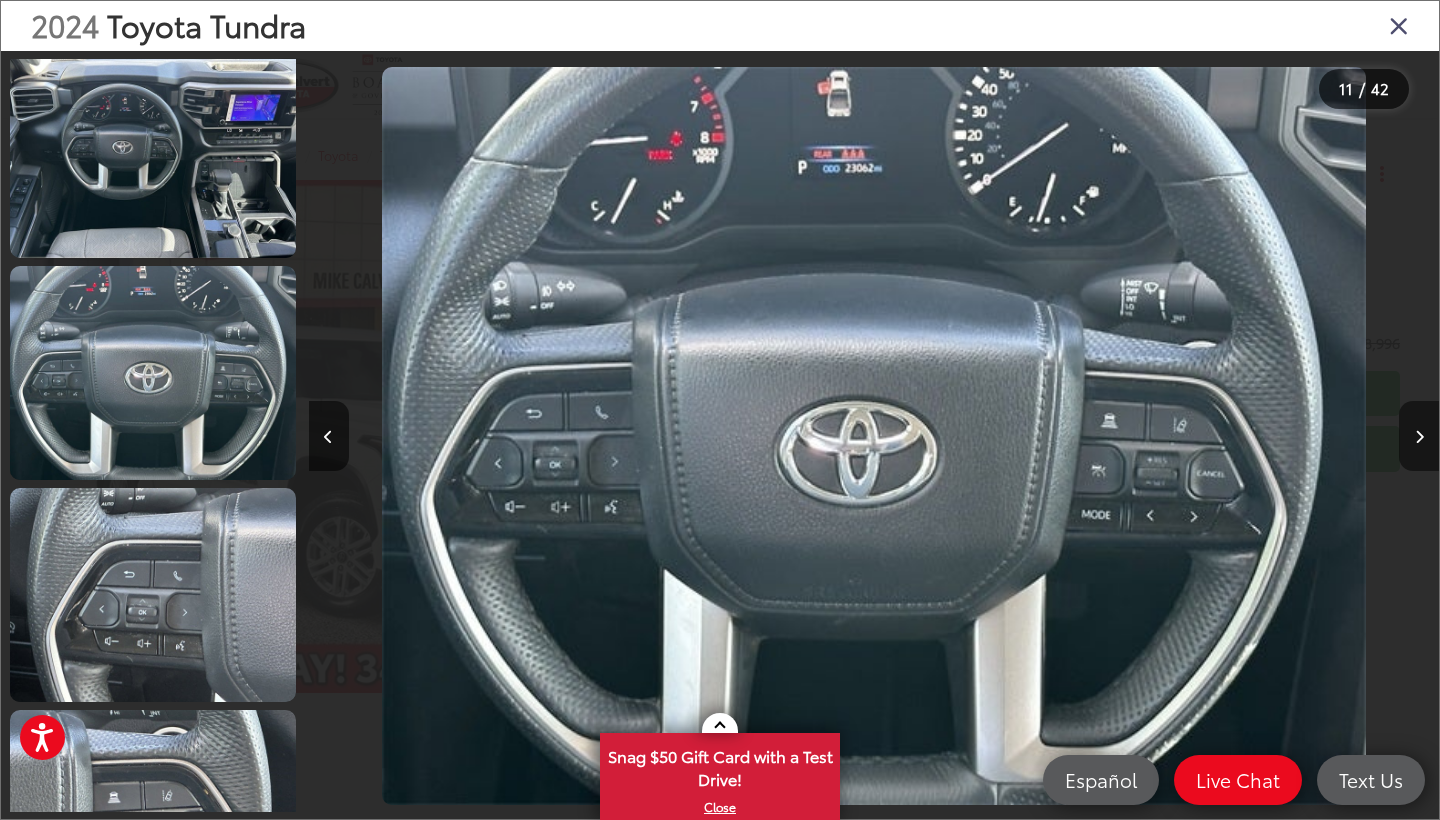 scroll, scrollTop: 0, scrollLeft: 12434, axis: horizontal 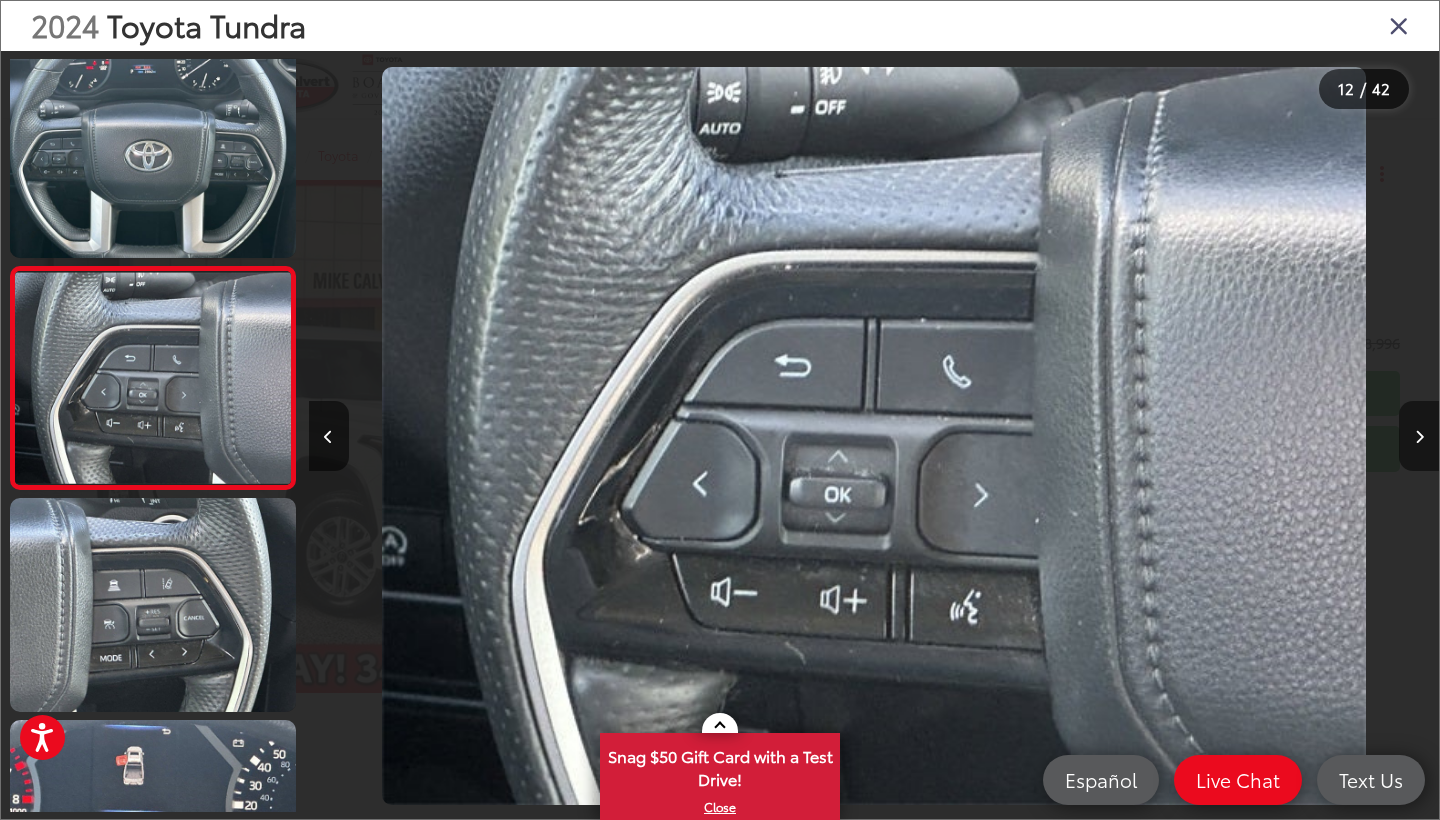 click at bounding box center (1419, 436) 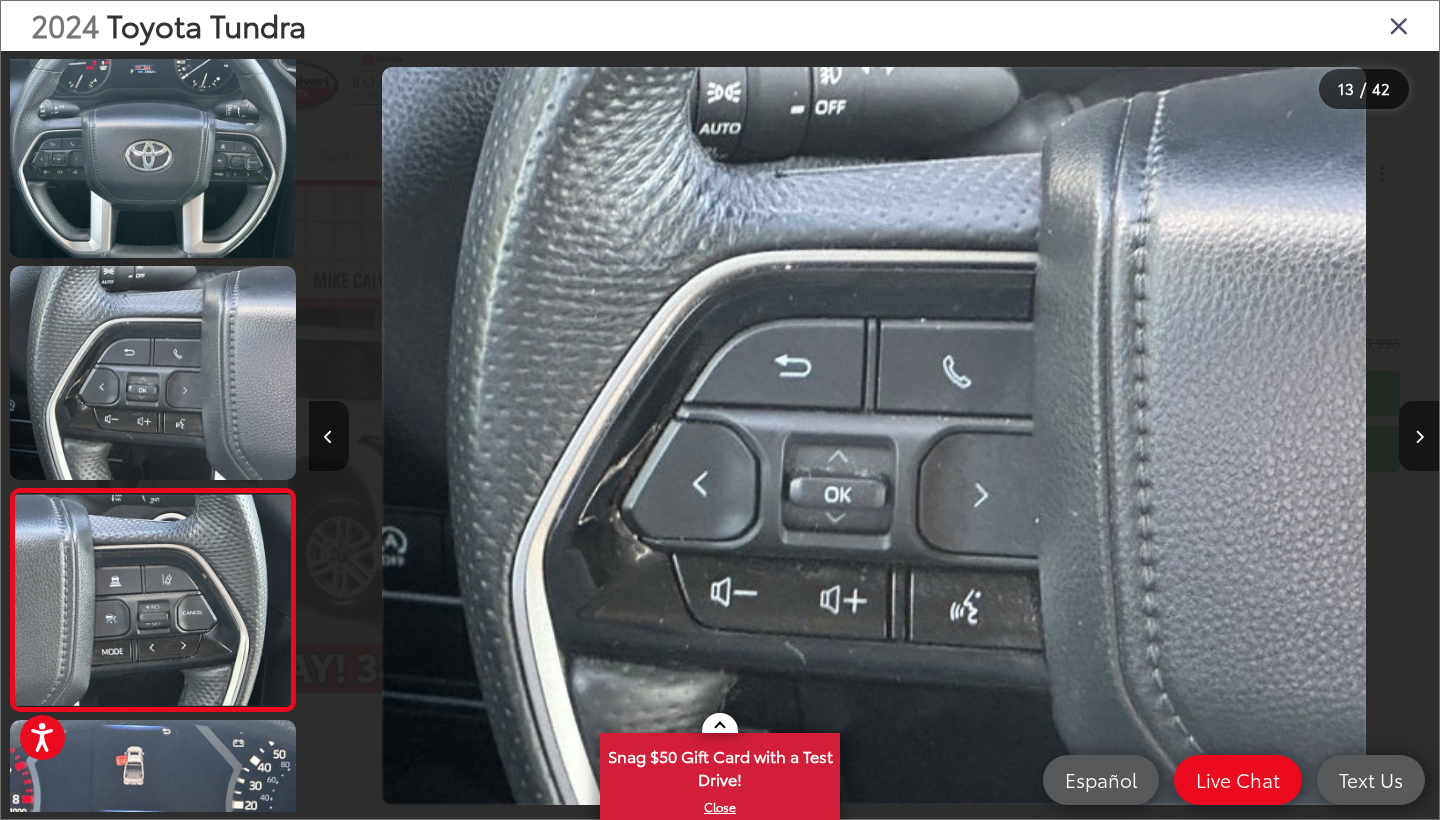 scroll, scrollTop: 0, scrollLeft: 13565, axis: horizontal 